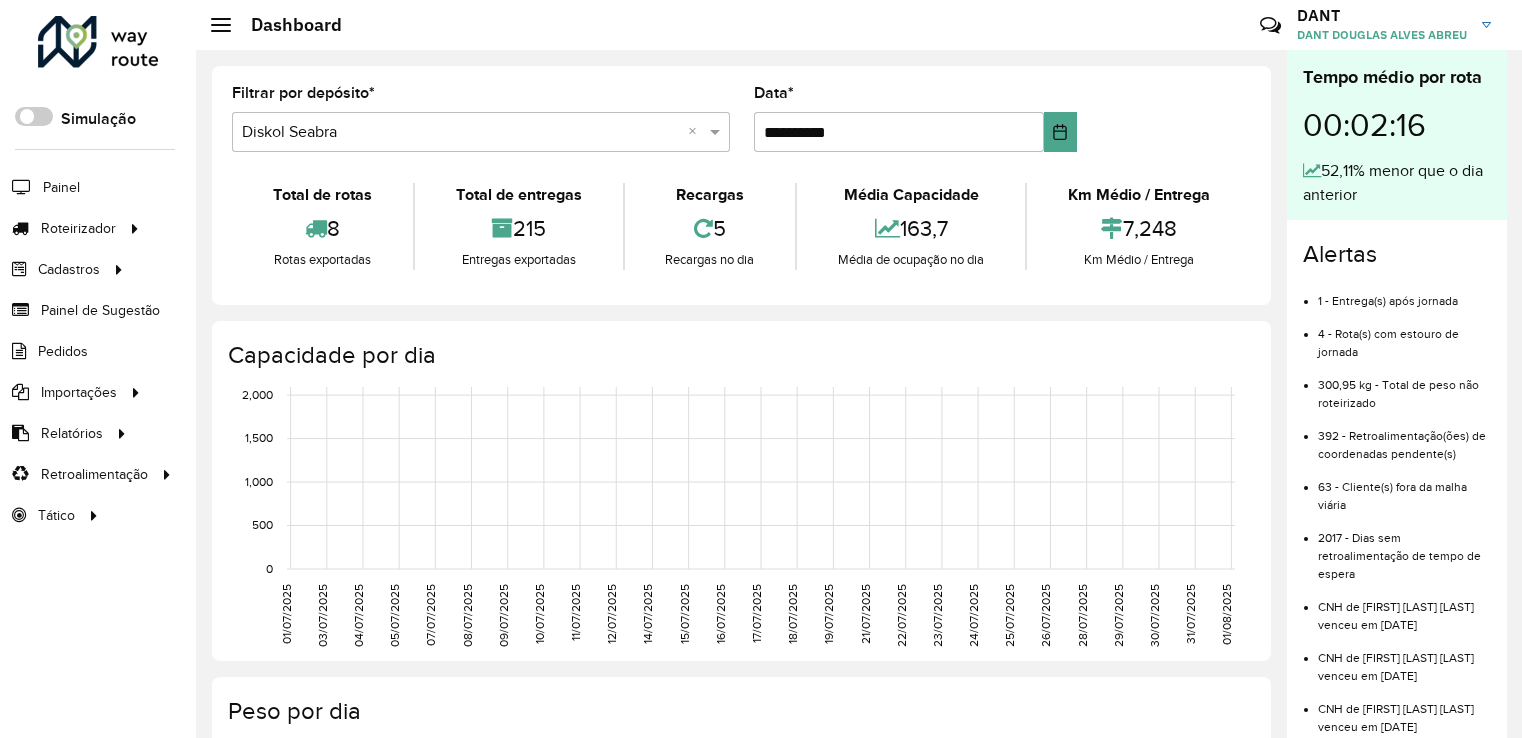scroll, scrollTop: 0, scrollLeft: 0, axis: both 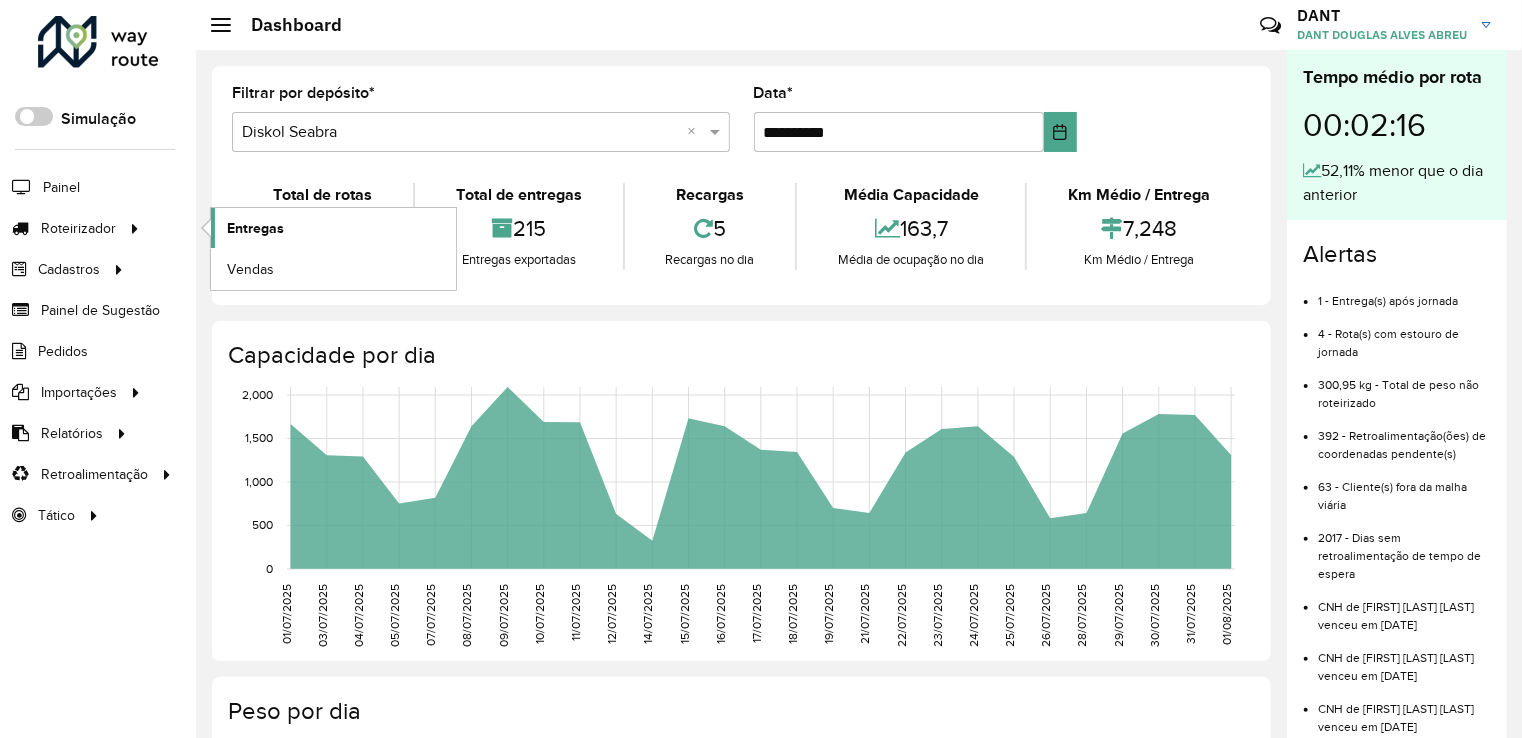click on "Entregas" 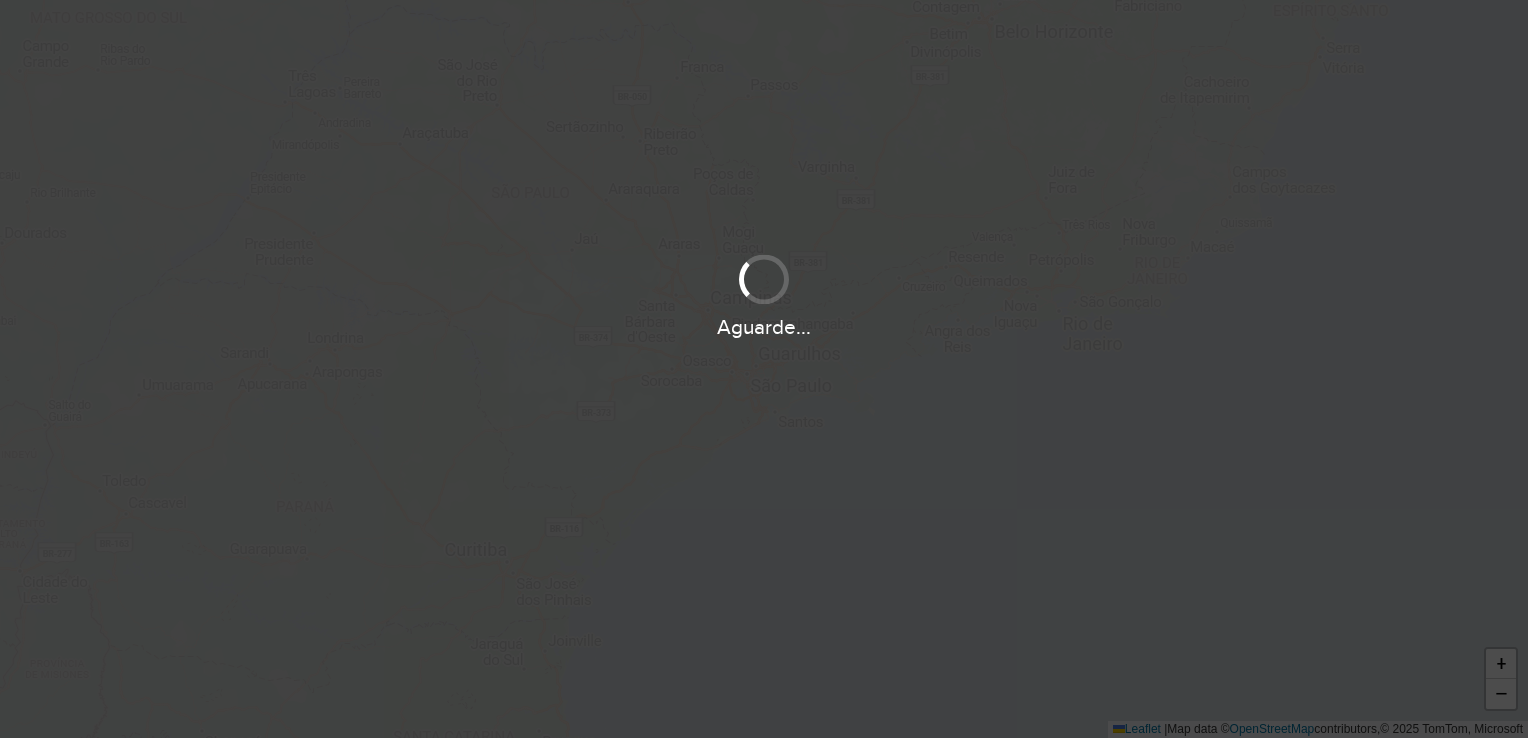 scroll, scrollTop: 0, scrollLeft: 0, axis: both 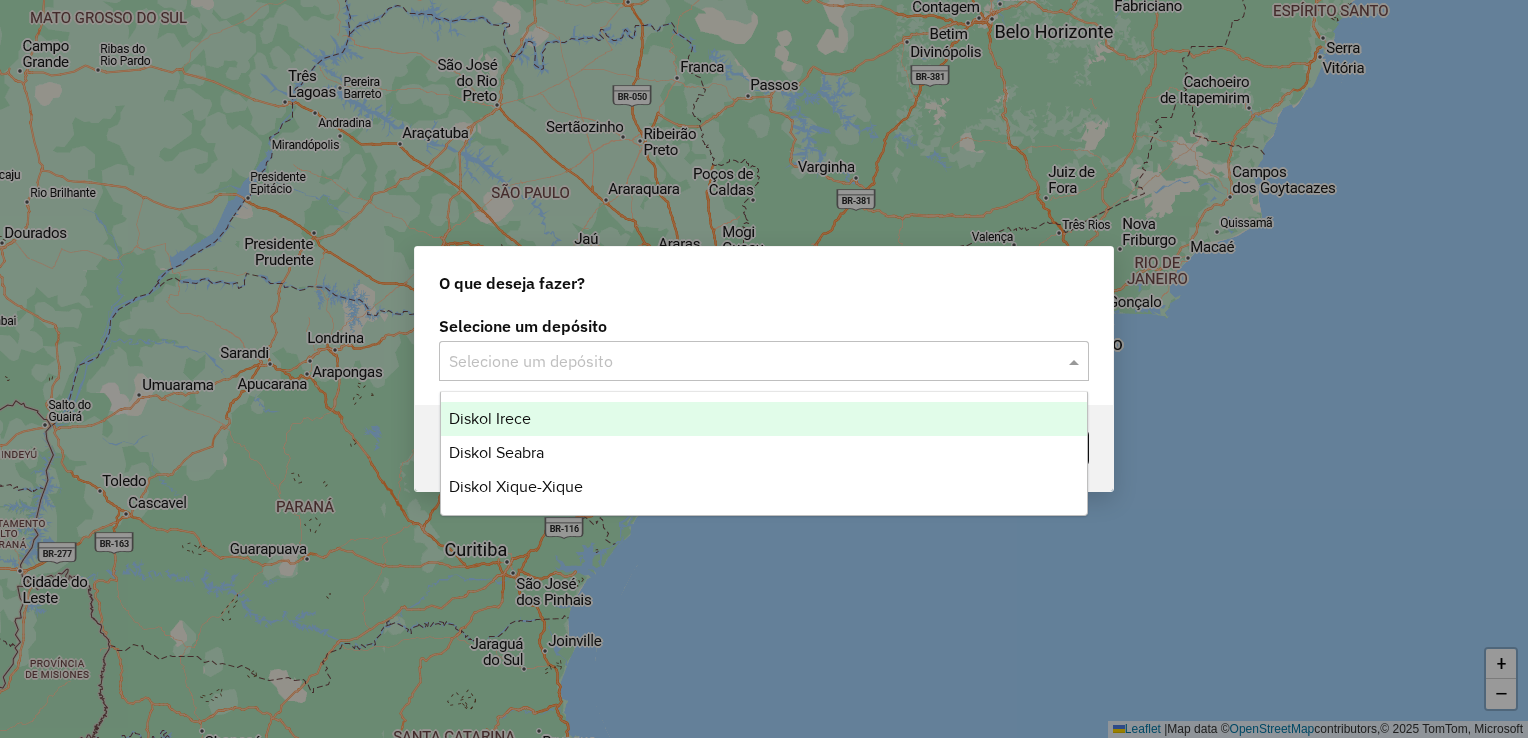 click 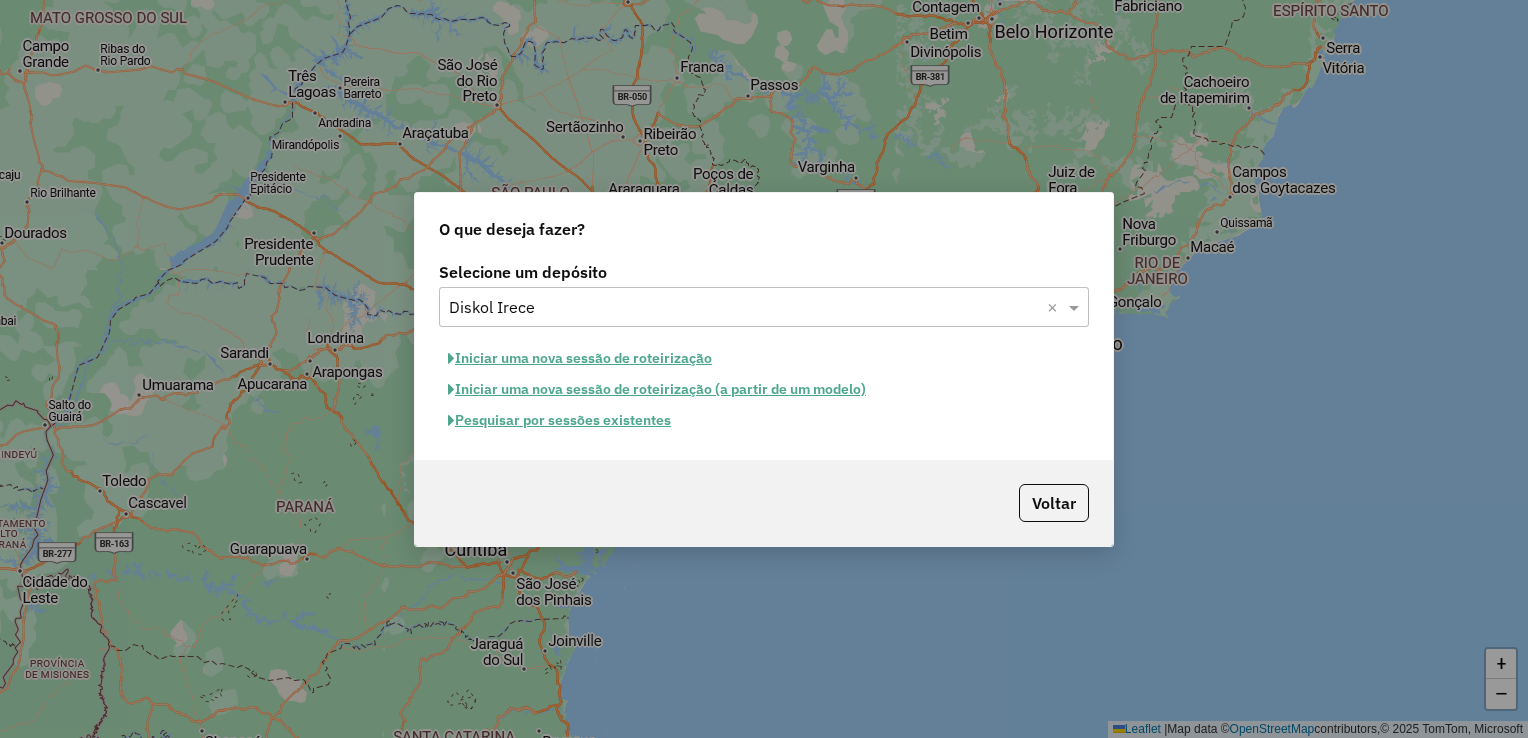click on "Pesquisar por sessões existentes" 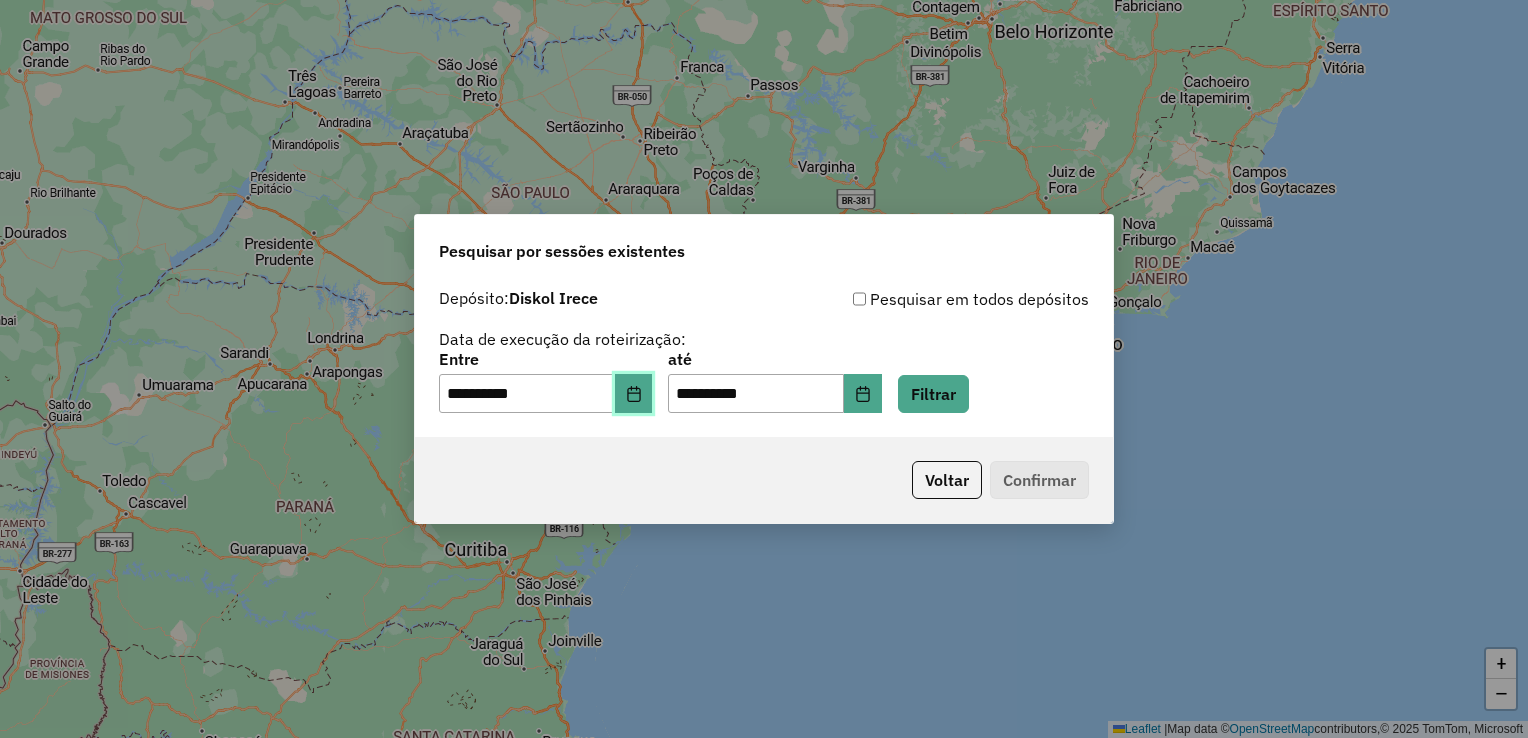 click at bounding box center [634, 394] 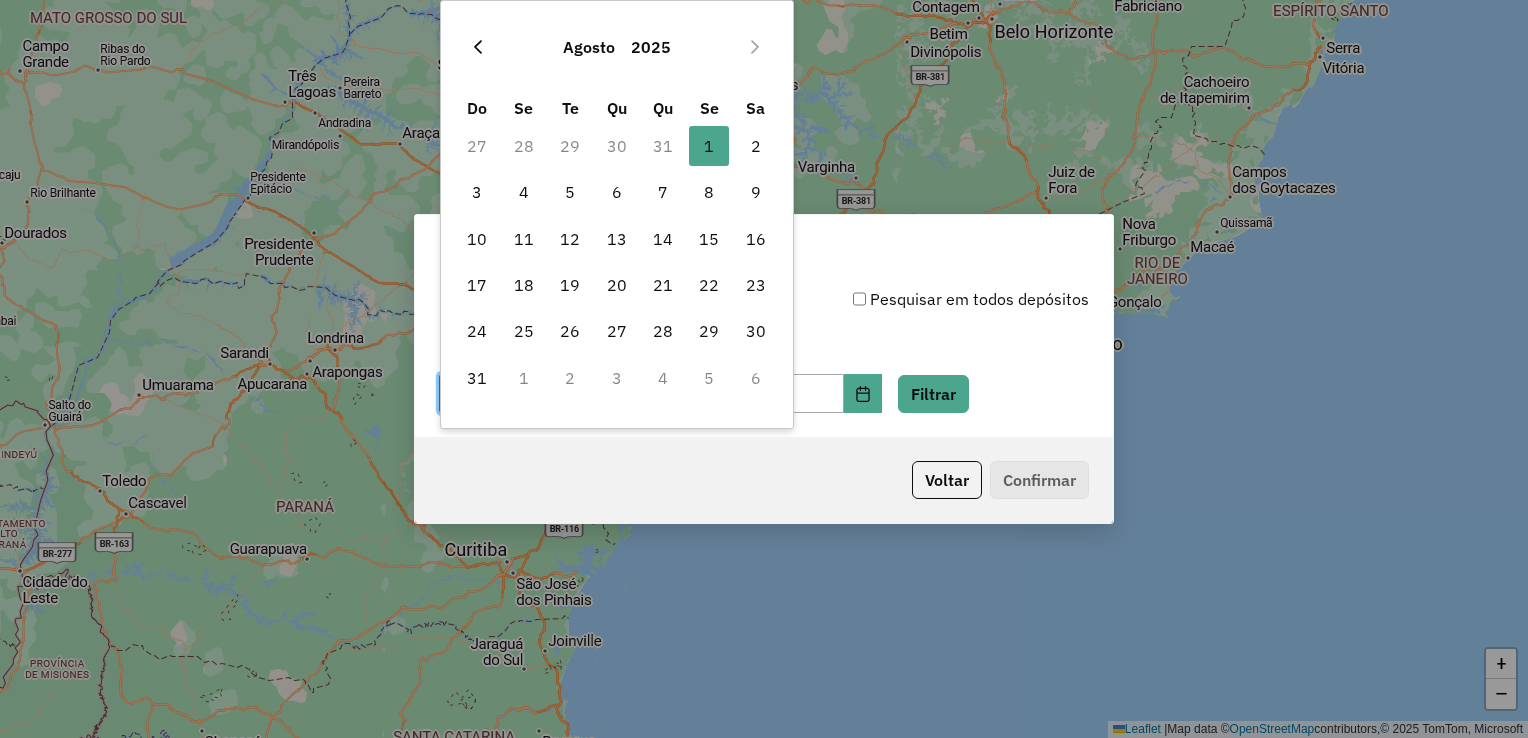 click 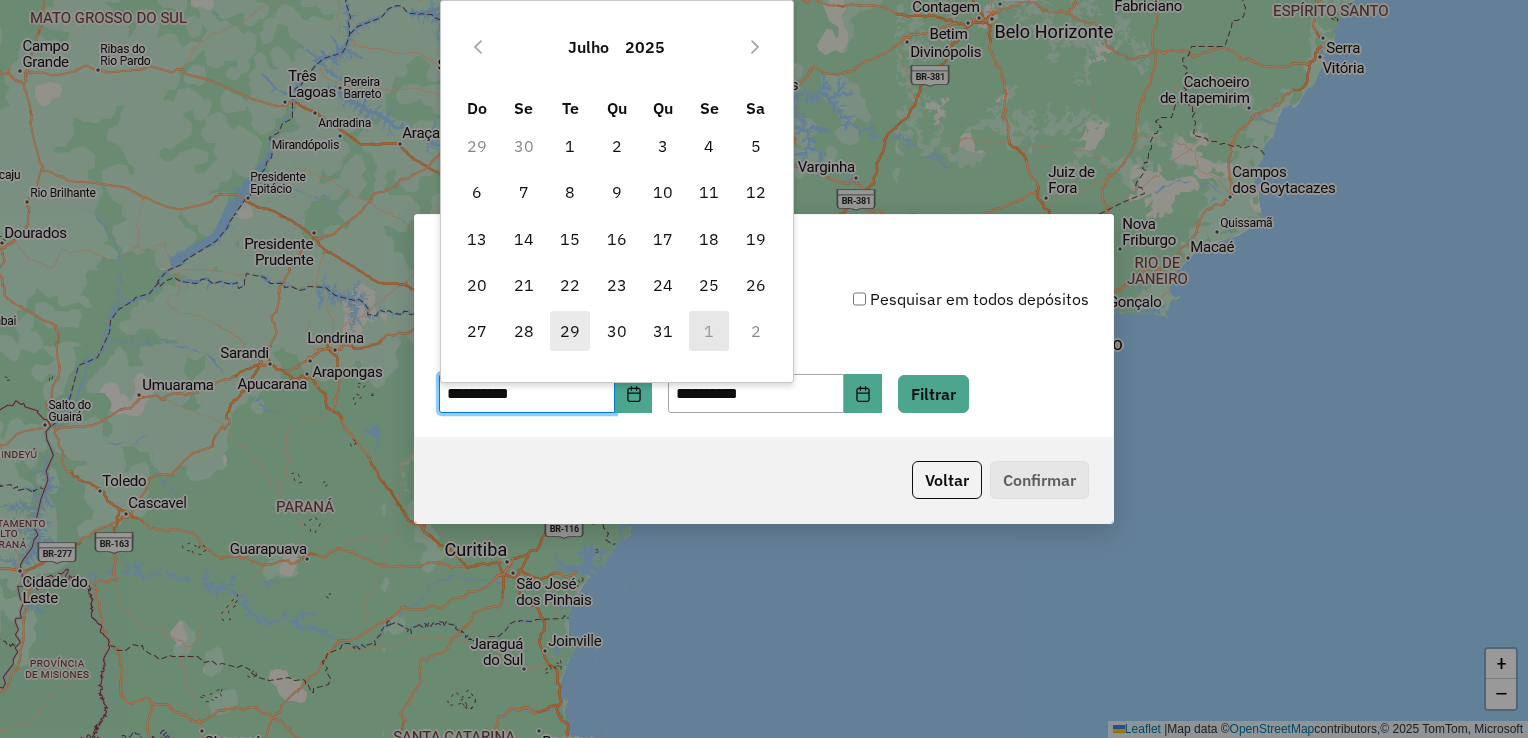 click on "29" at bounding box center [570, 331] 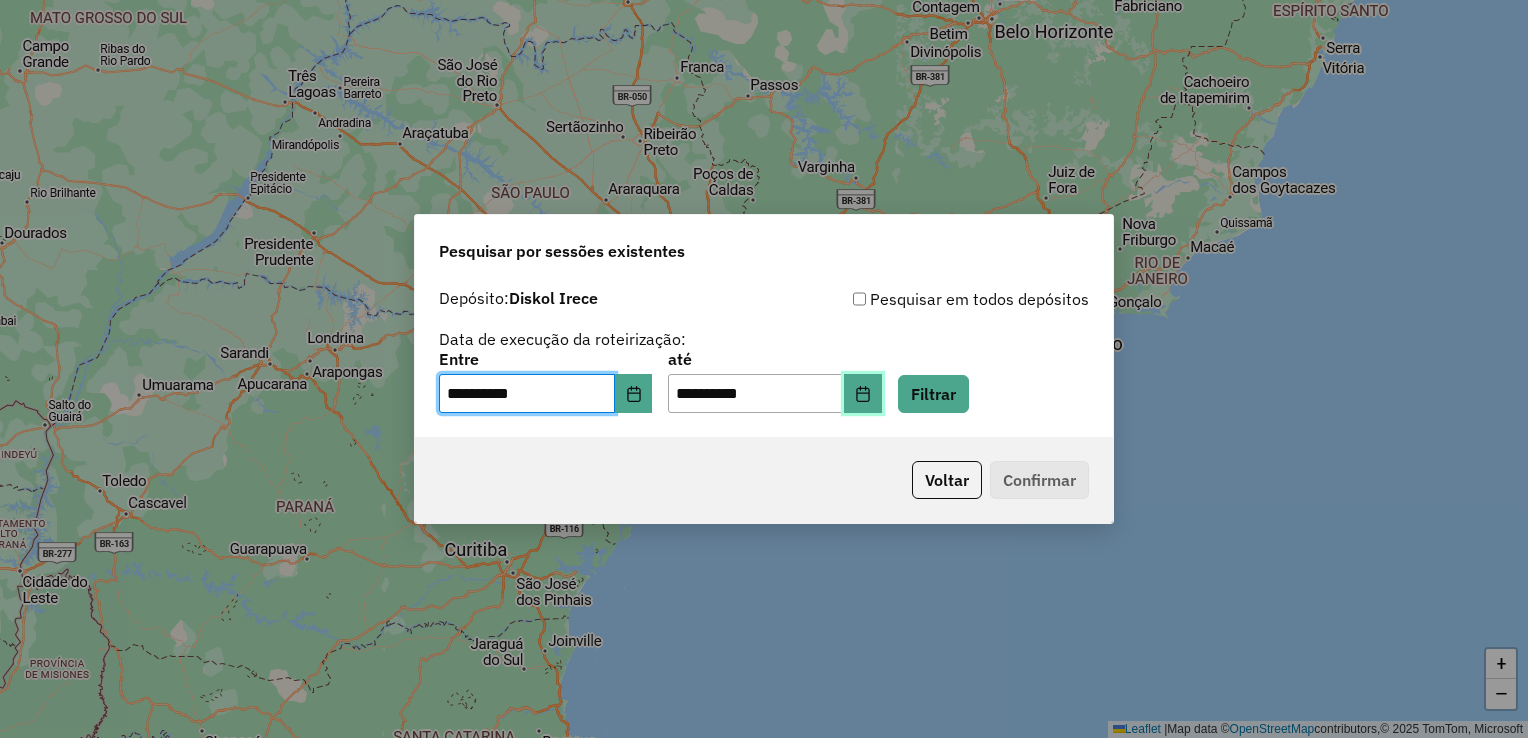 click at bounding box center (863, 394) 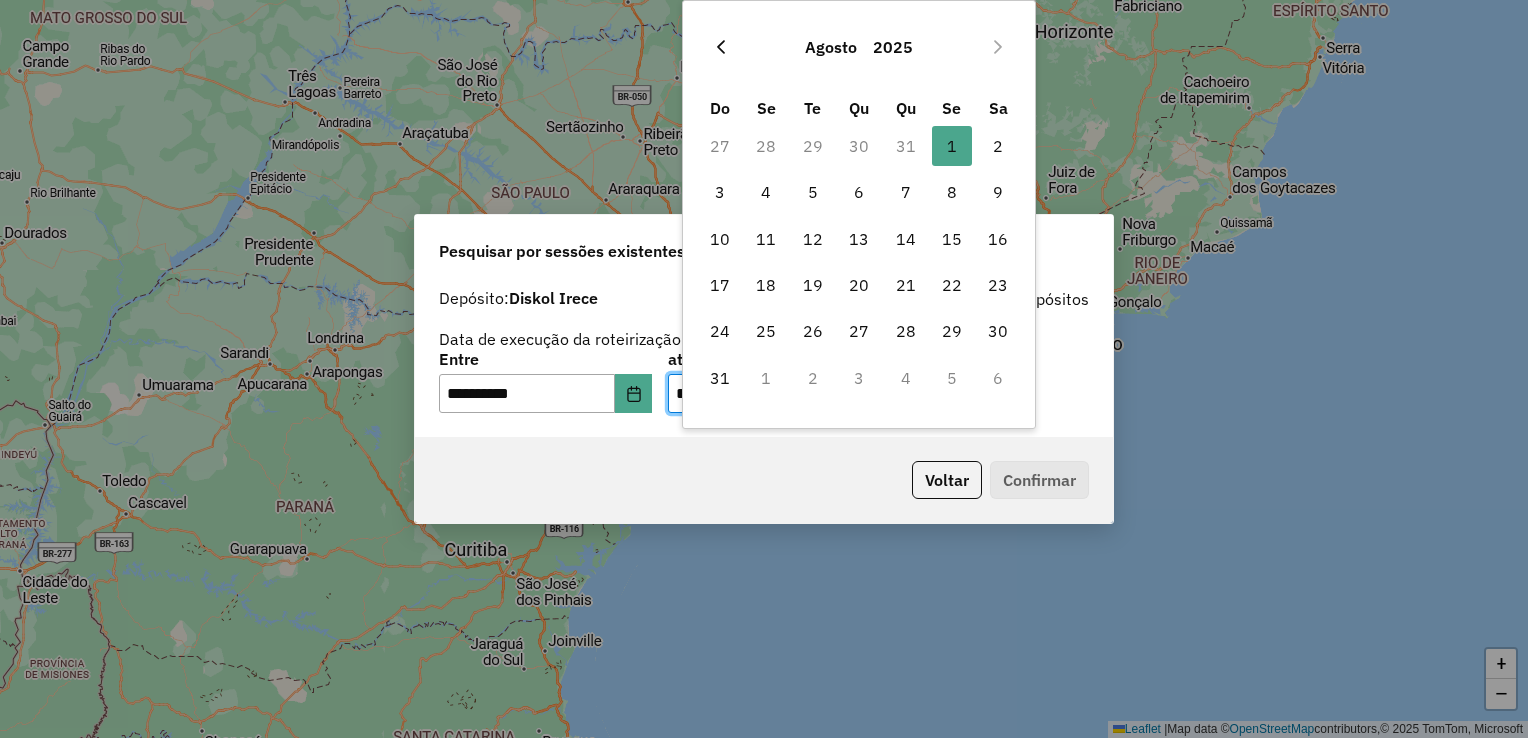 click at bounding box center [721, 47] 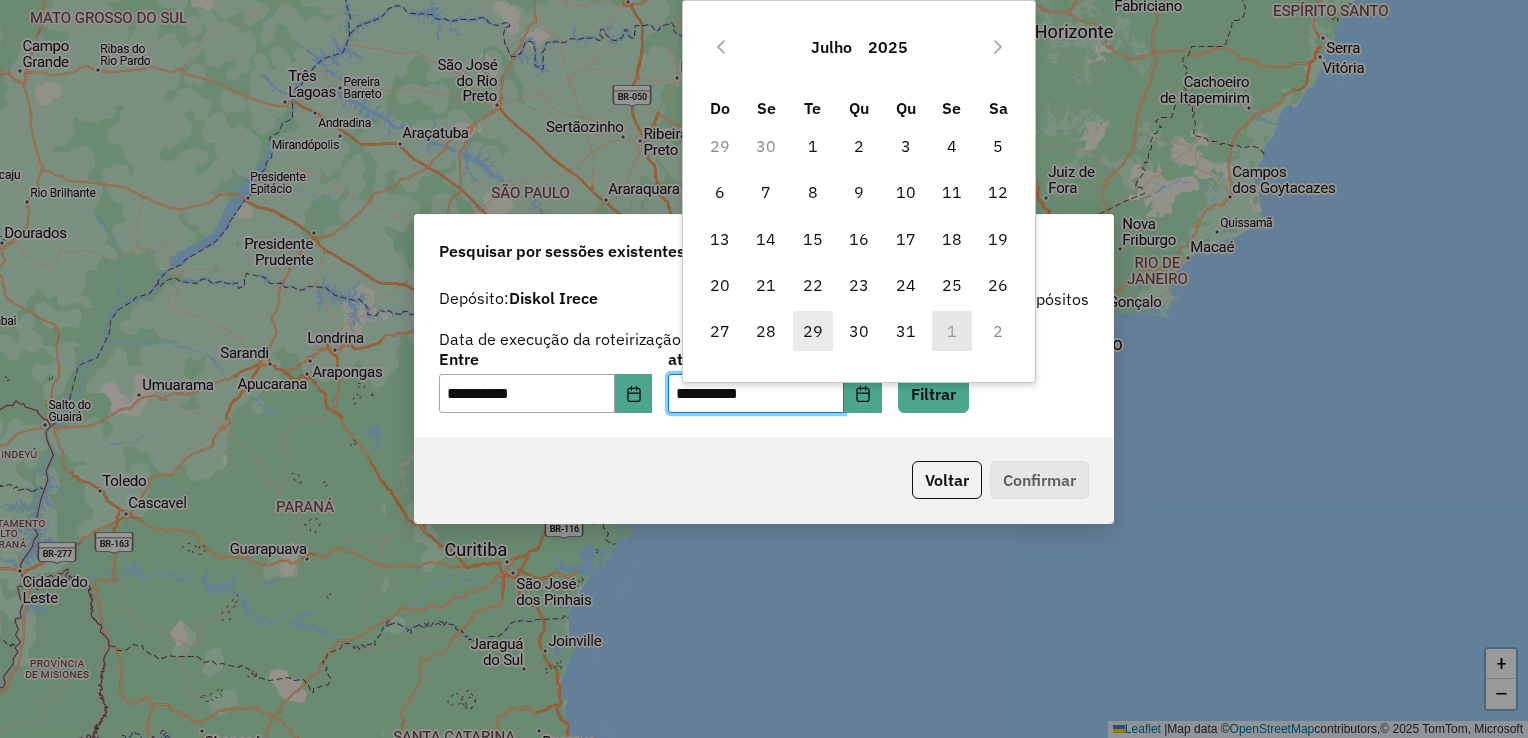 click on "29" at bounding box center (813, 331) 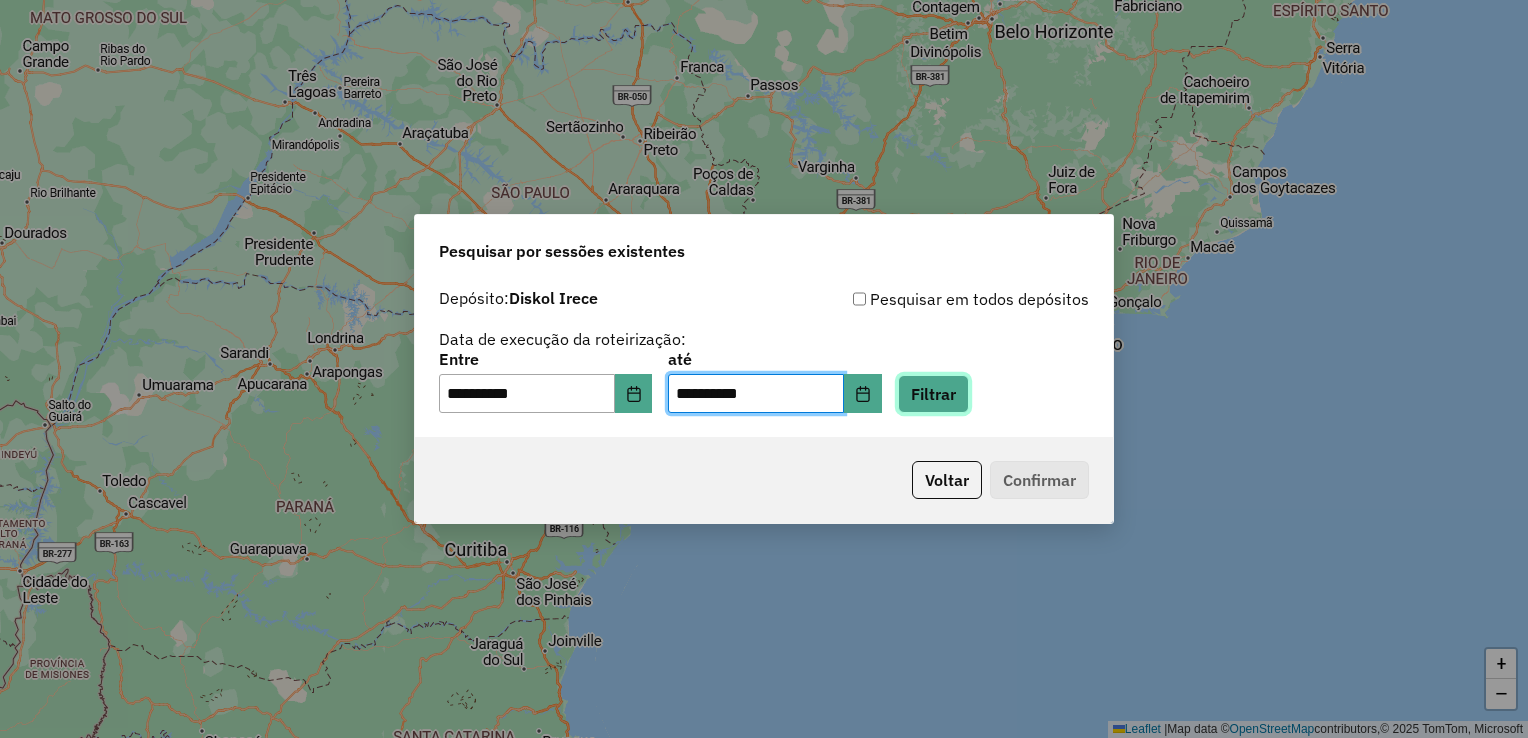 click on "Filtrar" 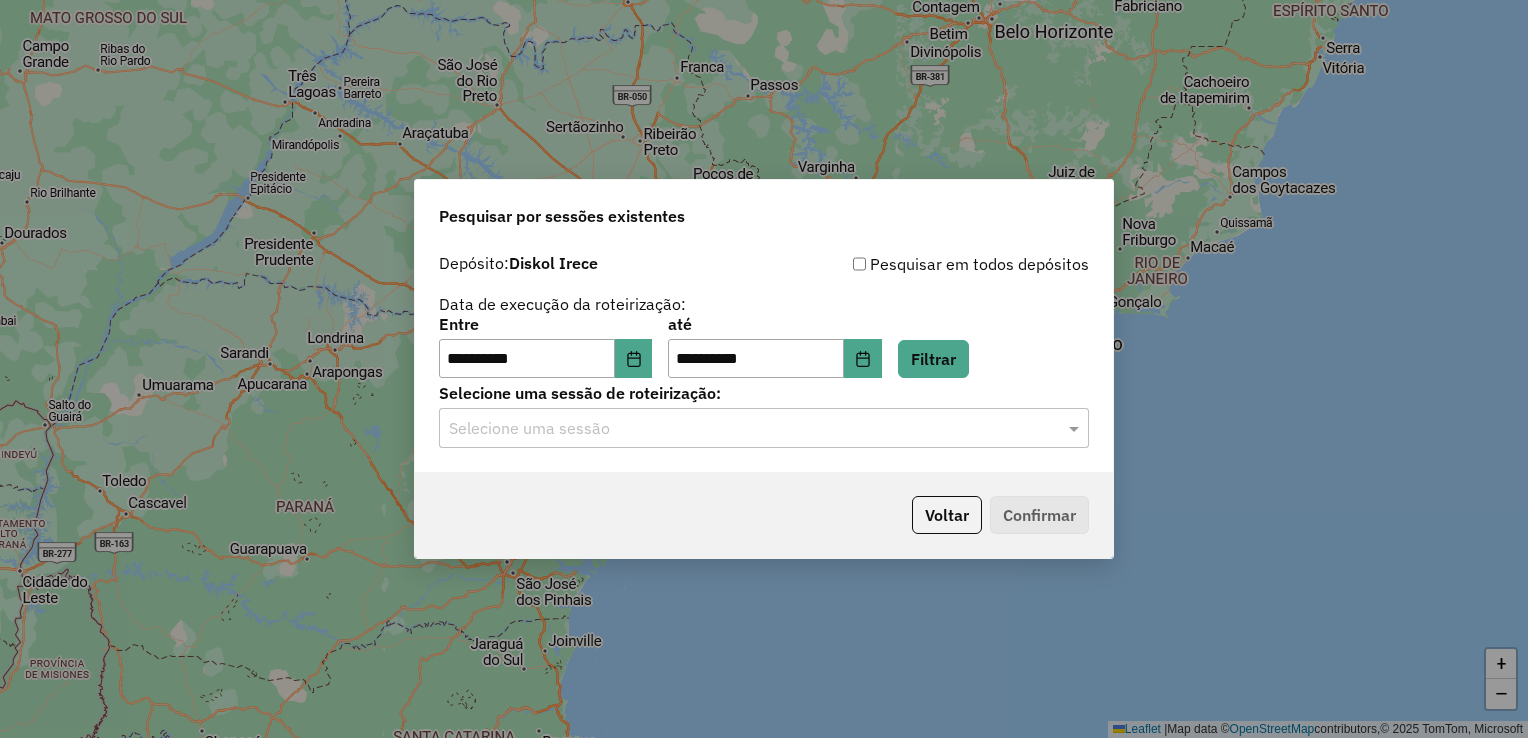 click 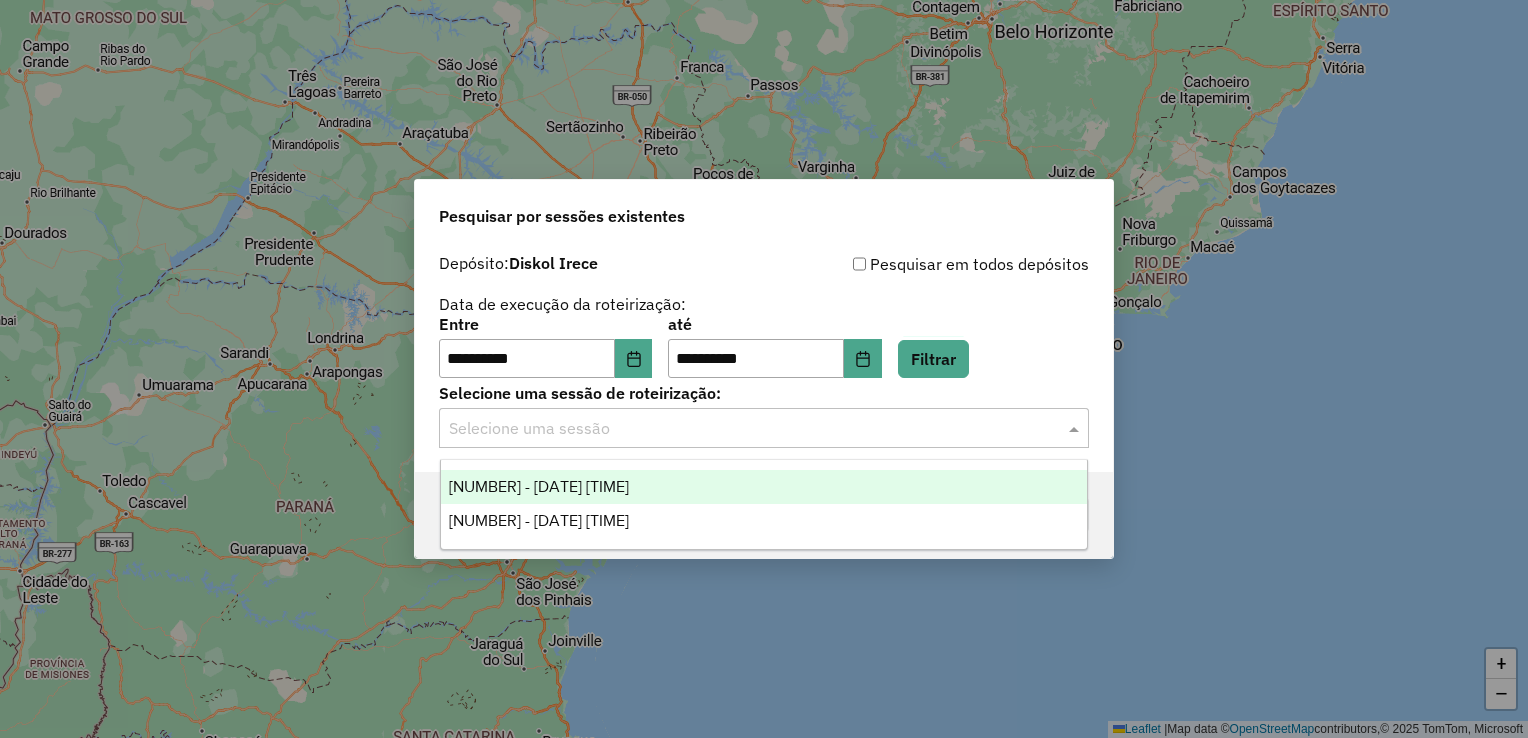 click on "971360 - 29/07/2025 17:32" at bounding box center [764, 487] 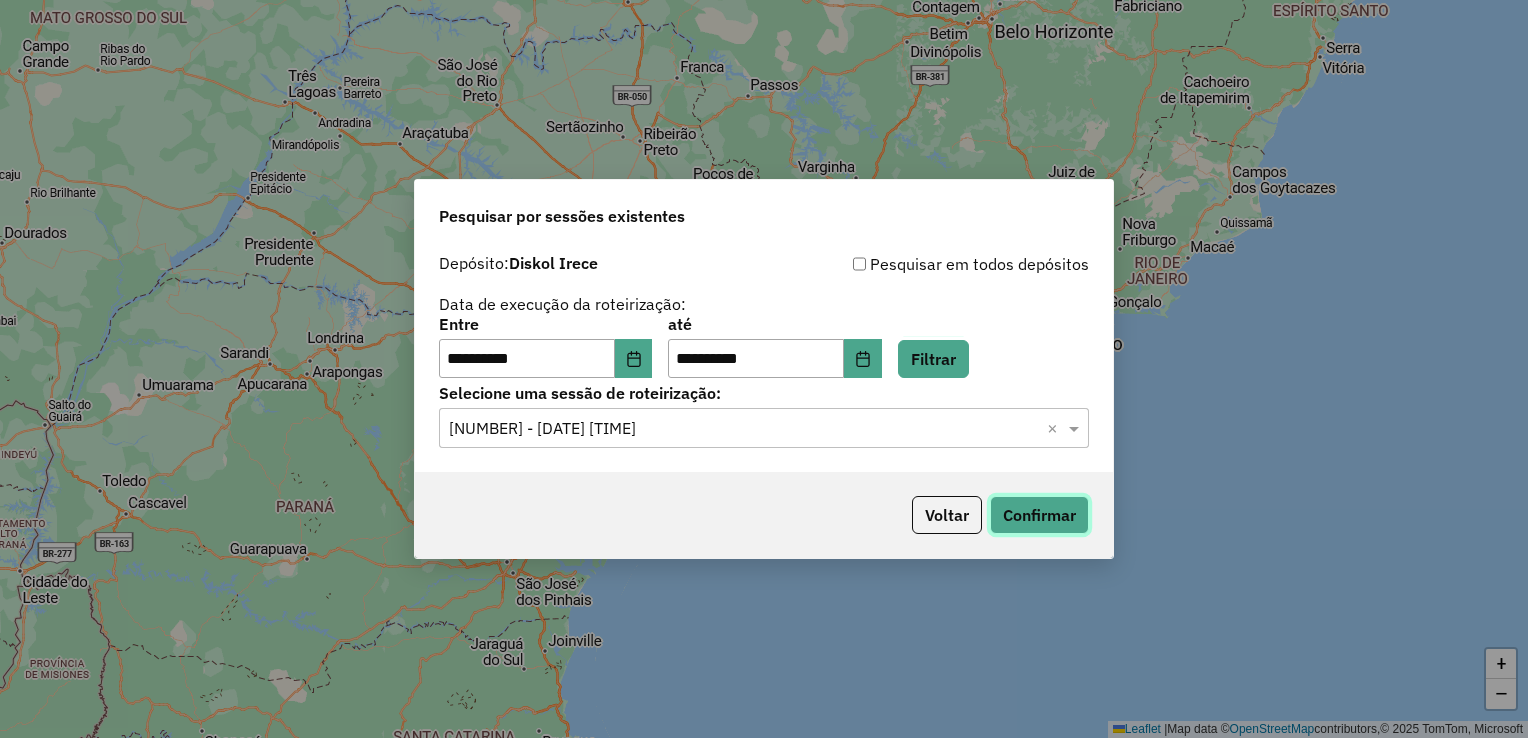 click on "Confirmar" 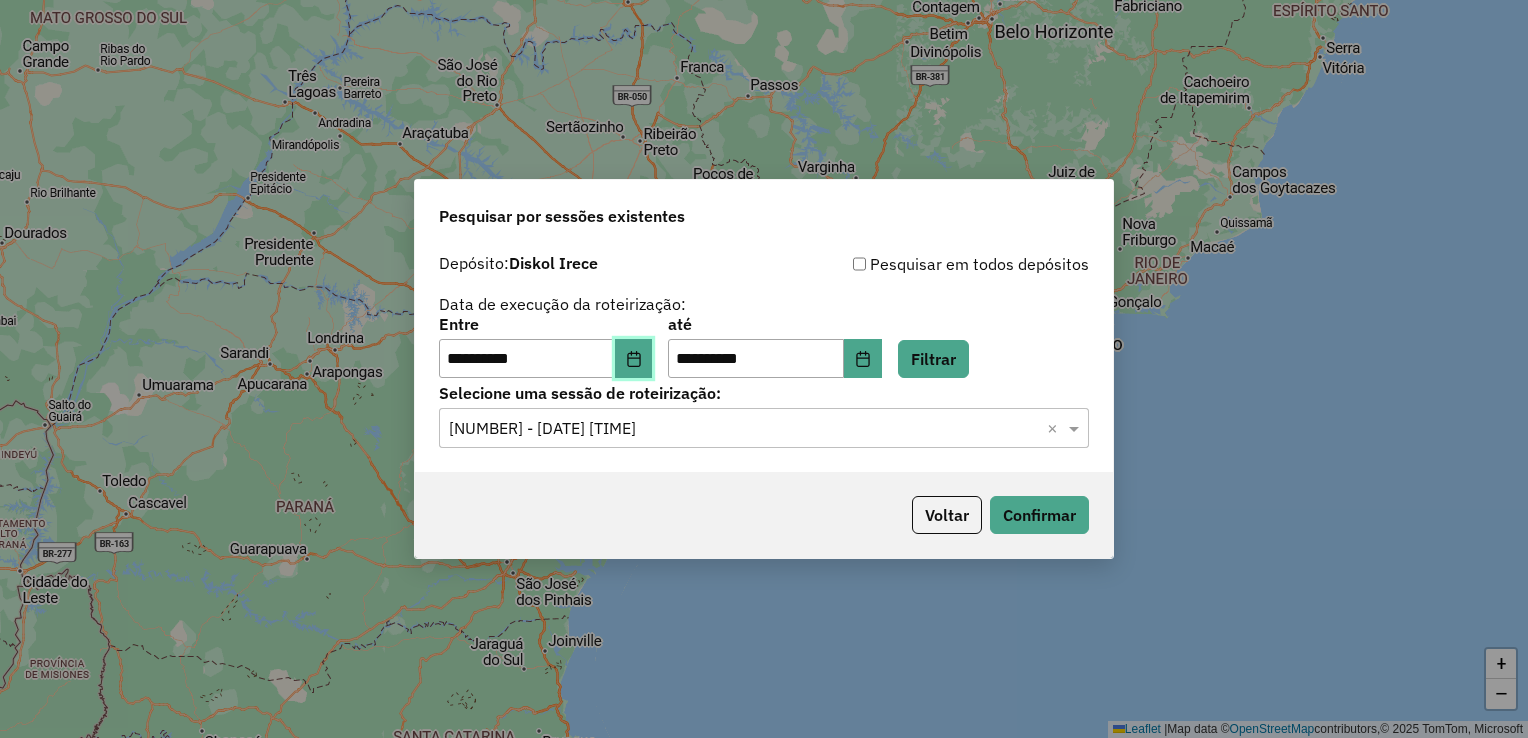 click 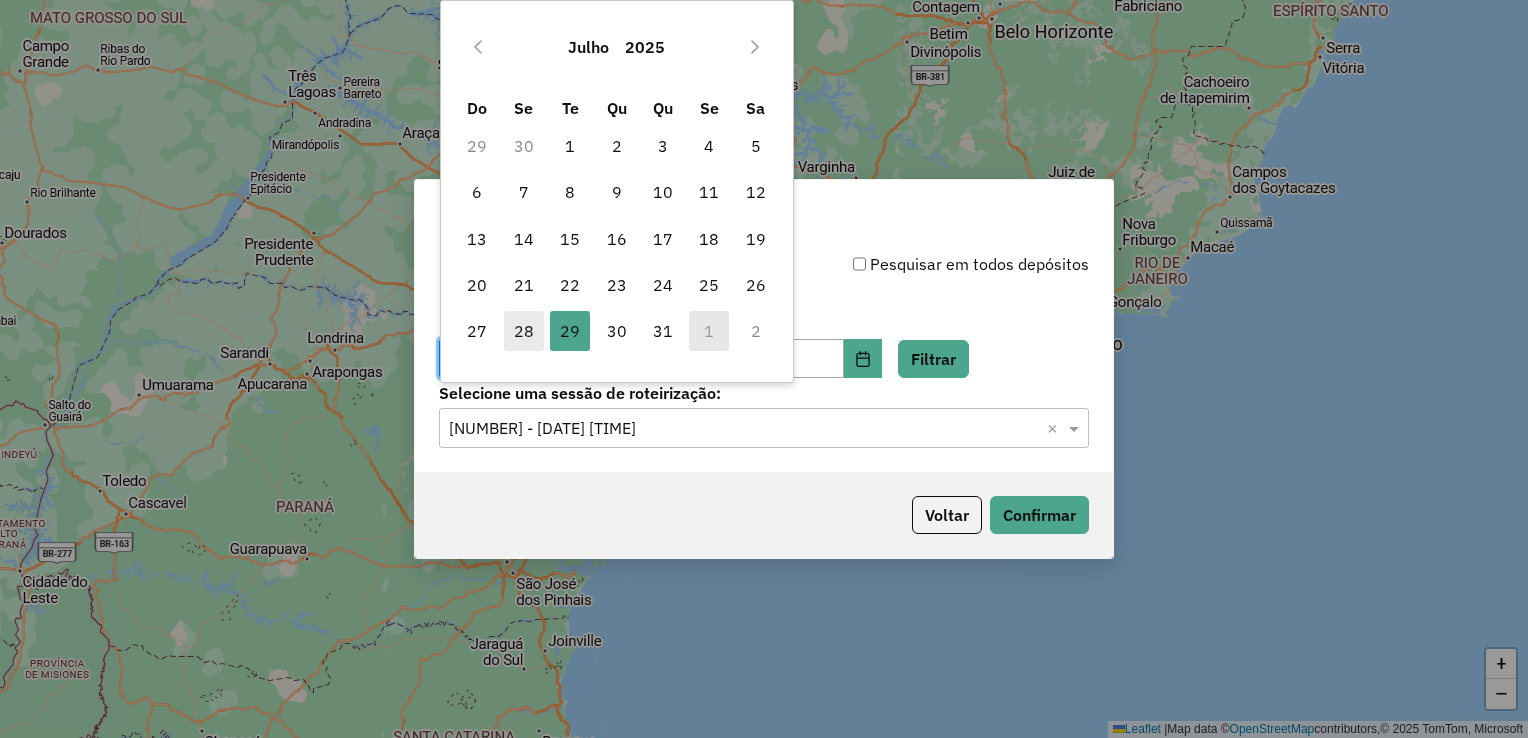 click on "28" at bounding box center [524, 331] 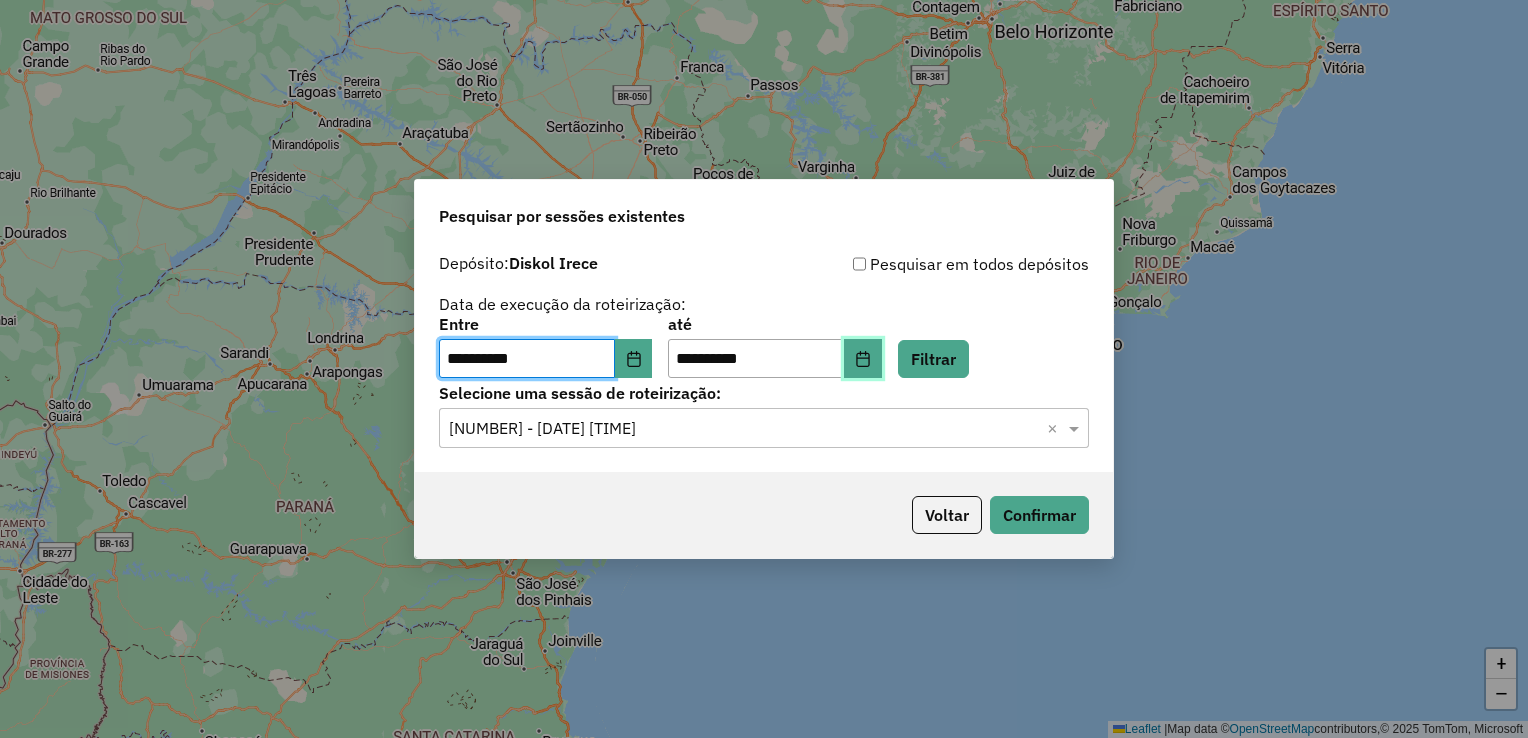 click 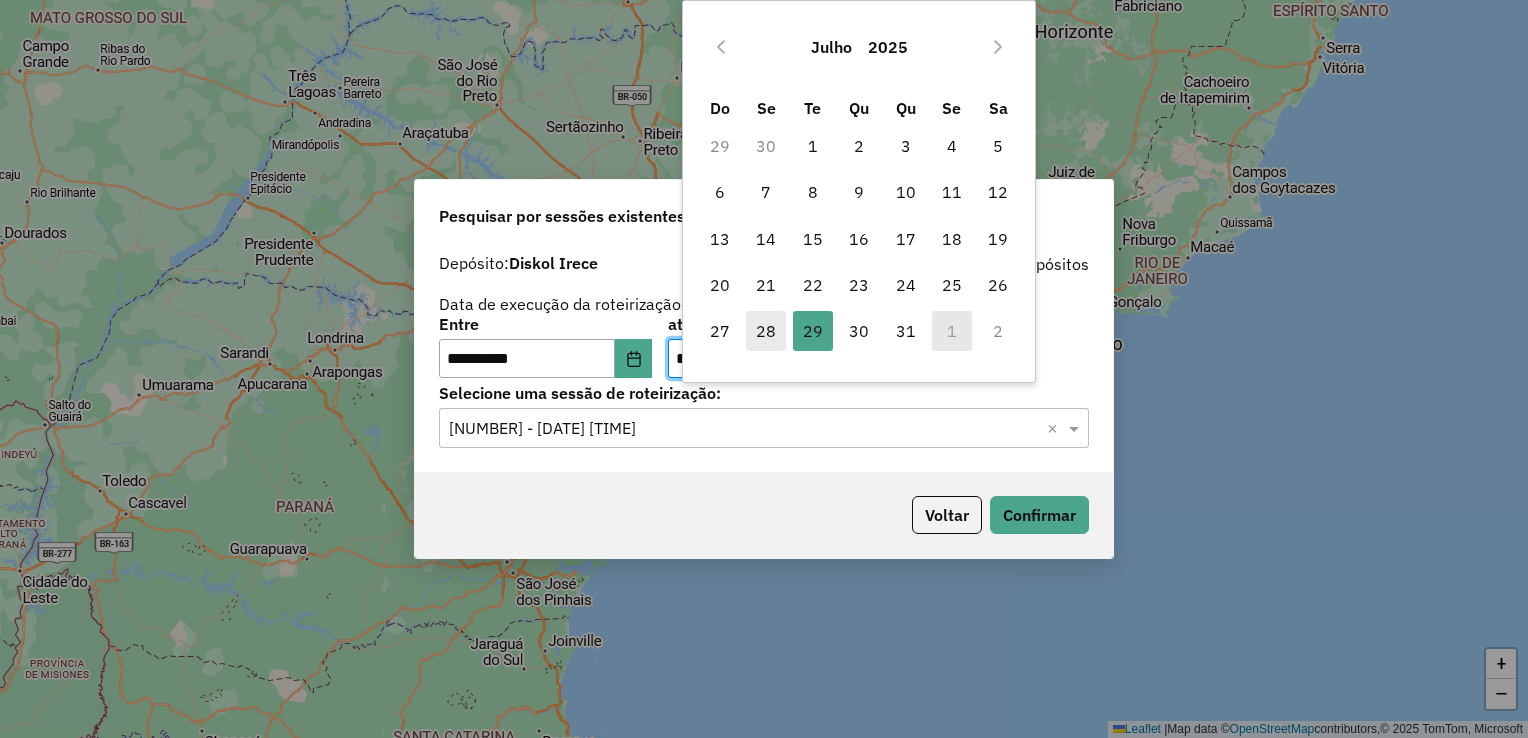 click on "28" at bounding box center (766, 331) 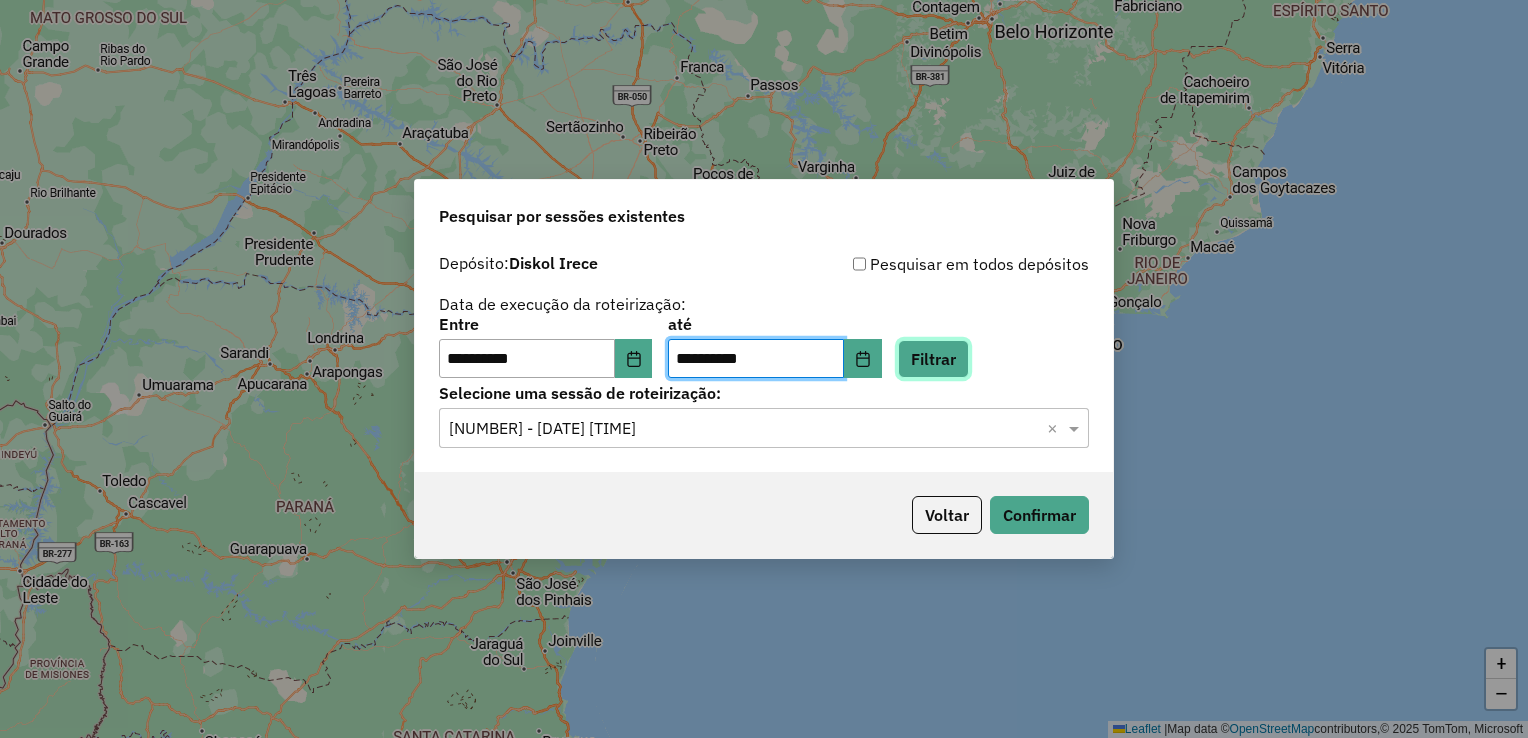 click on "Filtrar" 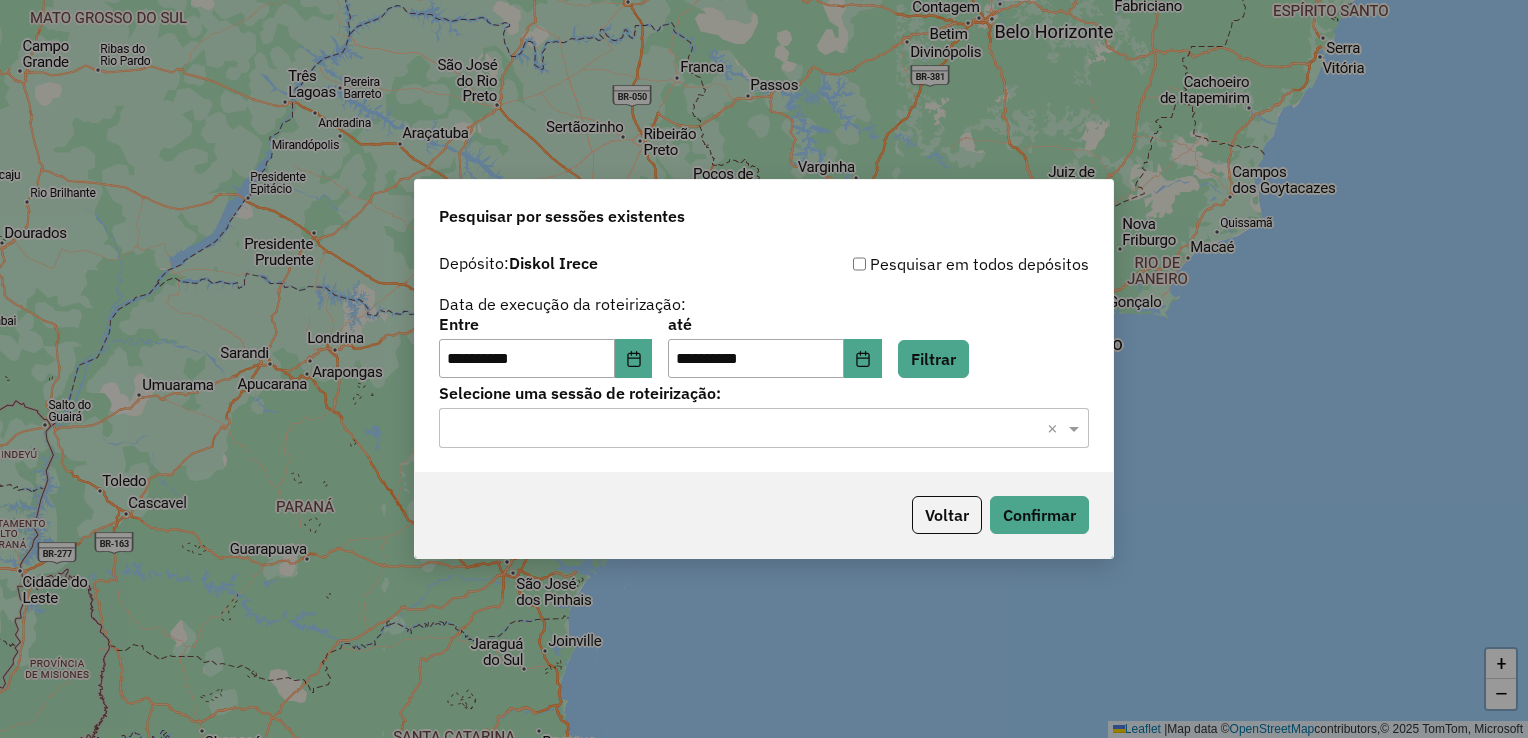 click 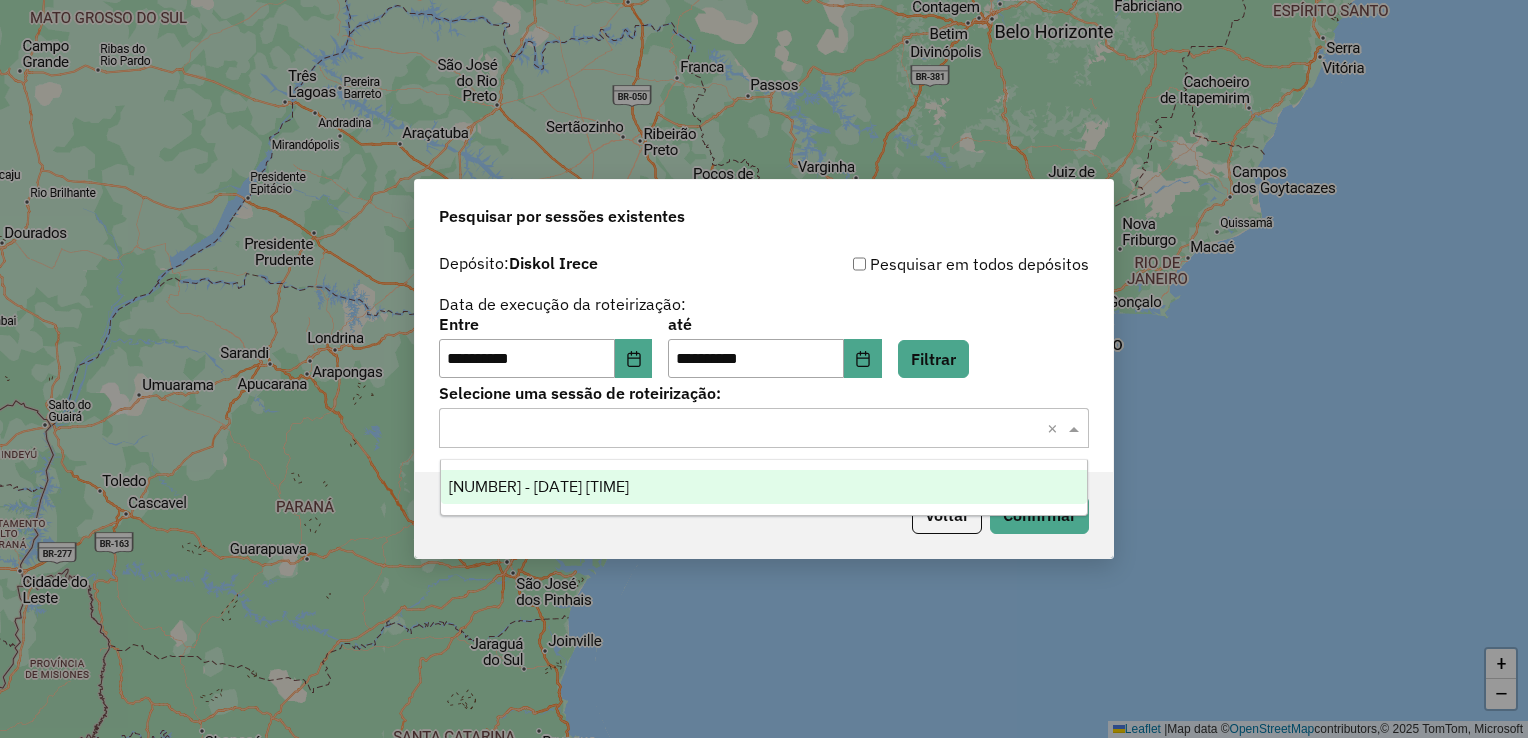 click on "970976 - 28/07/2025 12:05" at bounding box center [539, 486] 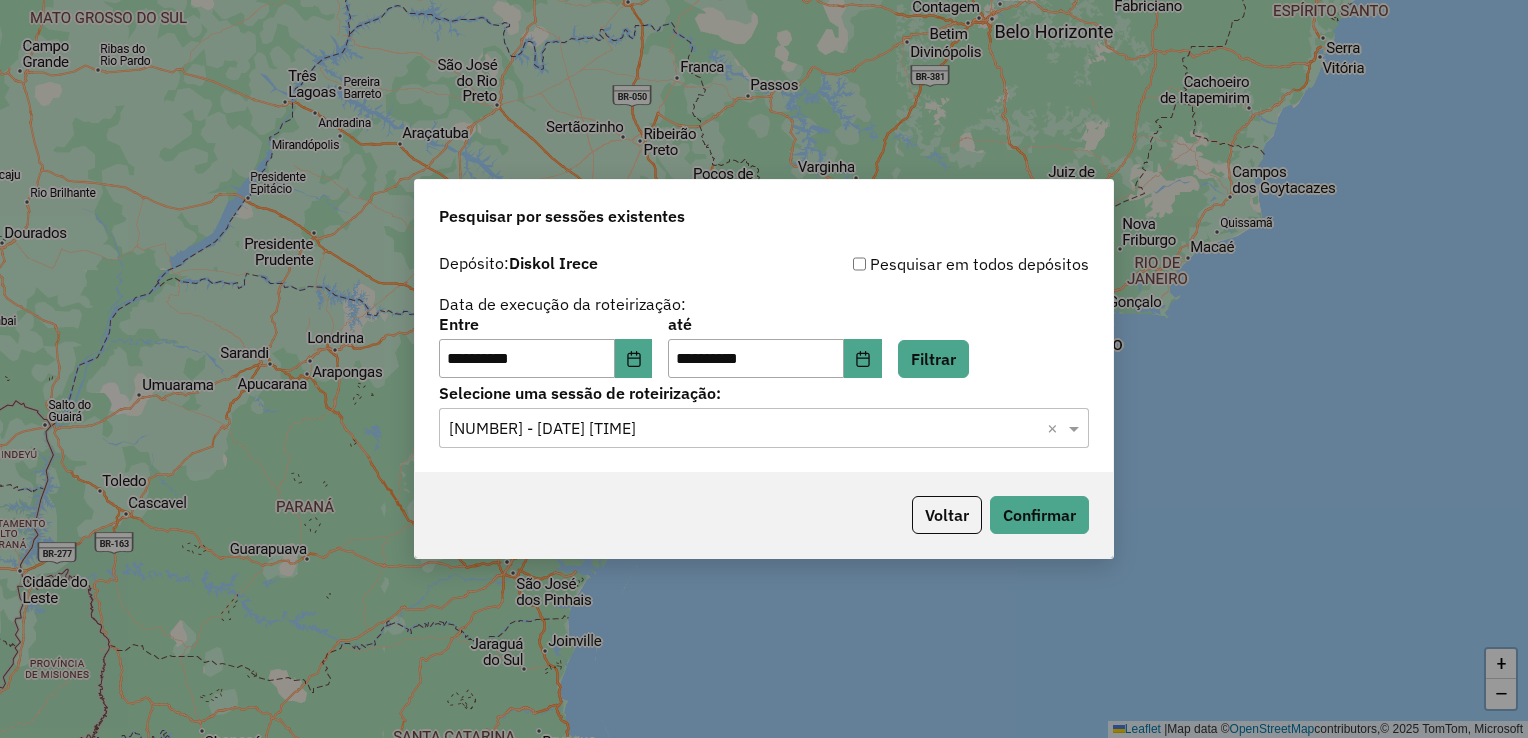 click on "**********" 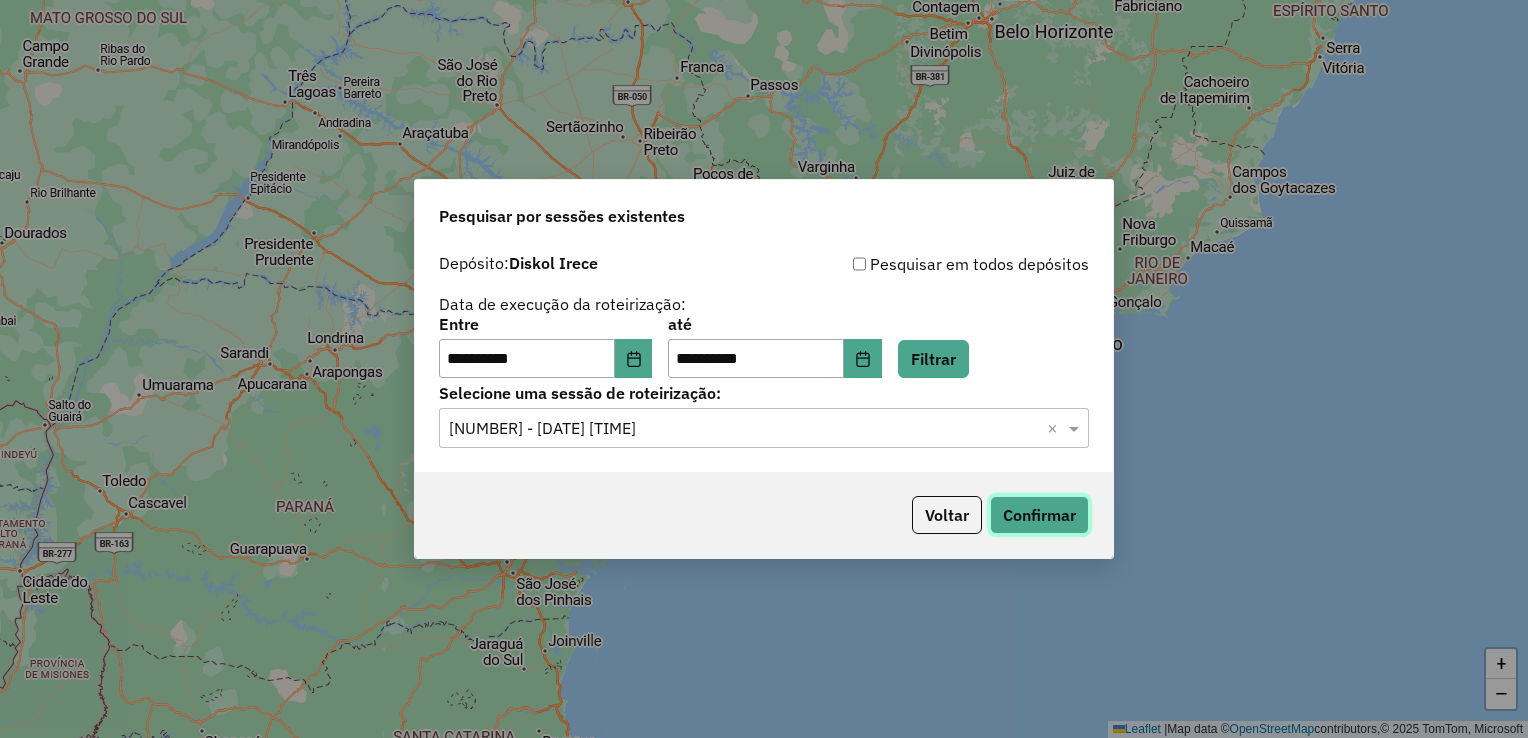 click on "Confirmar" 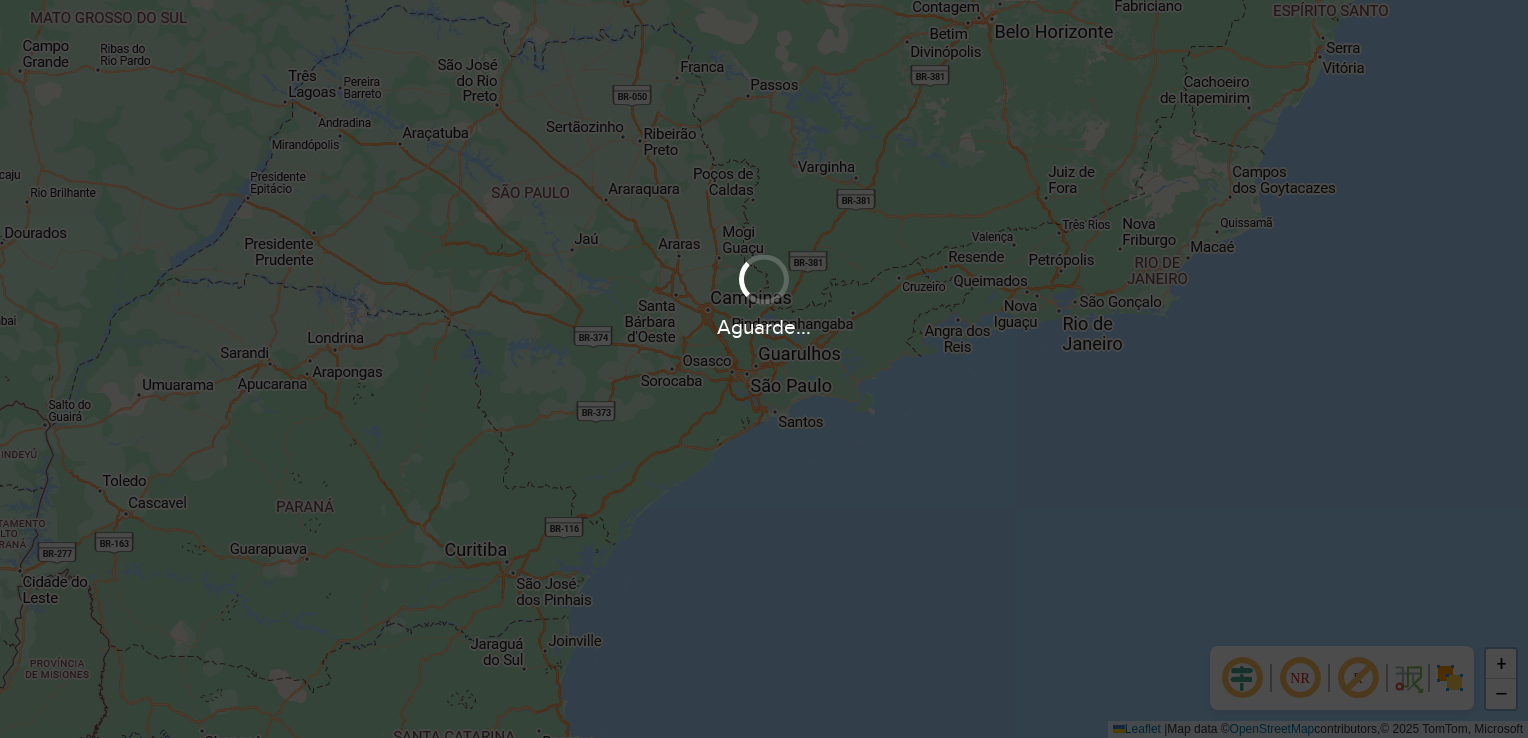 scroll, scrollTop: 0, scrollLeft: 0, axis: both 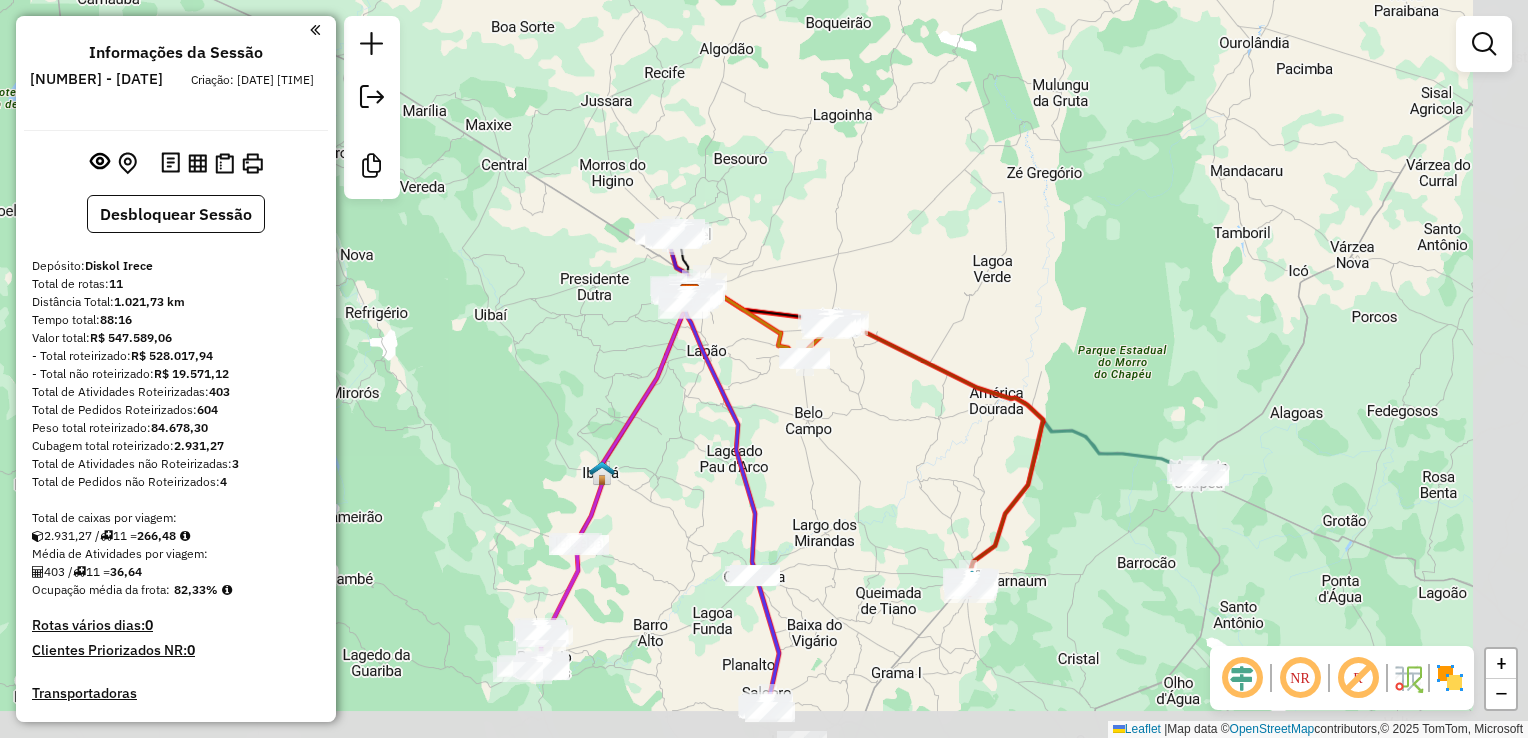 drag, startPoint x: 1074, startPoint y: 343, endPoint x: 1000, endPoint y: 270, distance: 103.947105 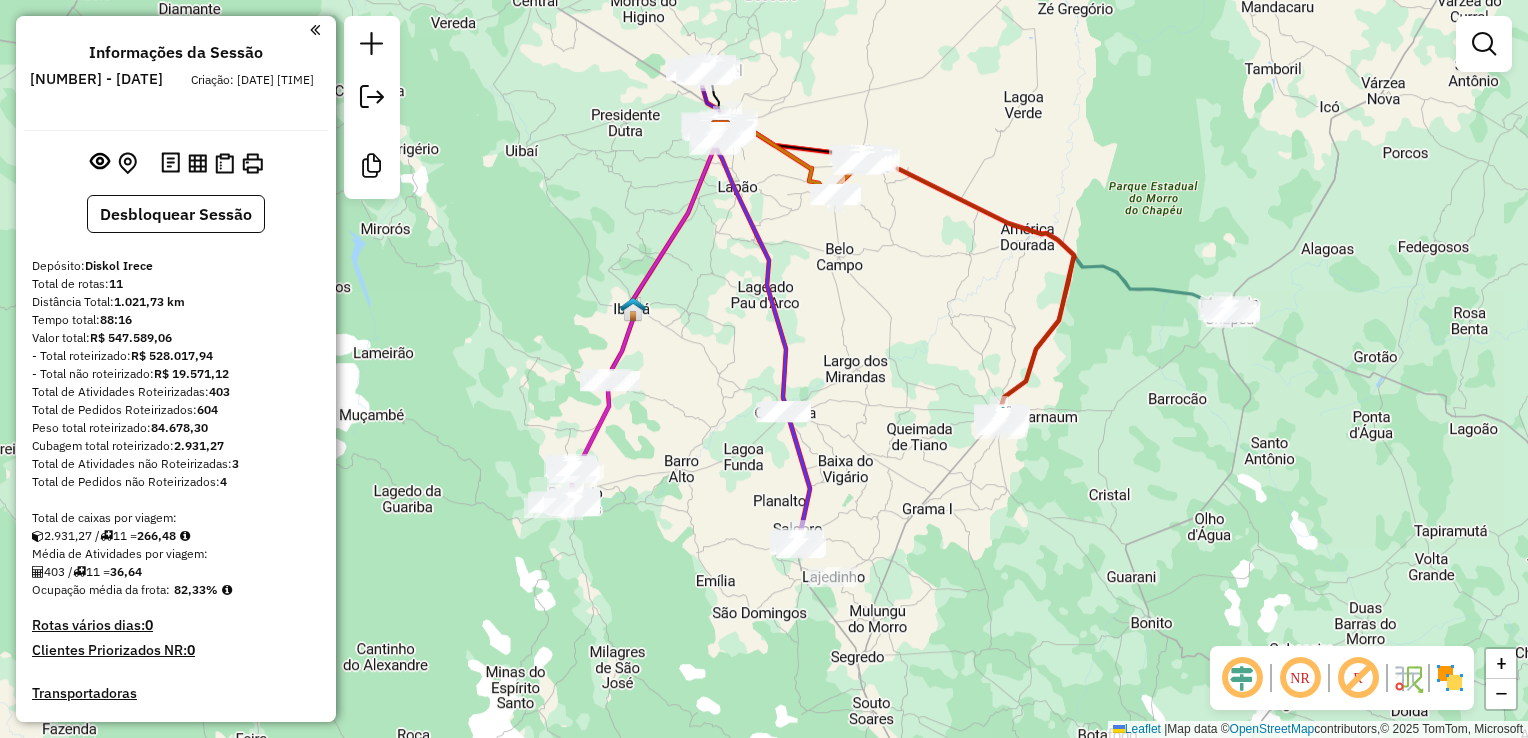 drag, startPoint x: 904, startPoint y: 474, endPoint x: 908, endPoint y: 356, distance: 118.06778 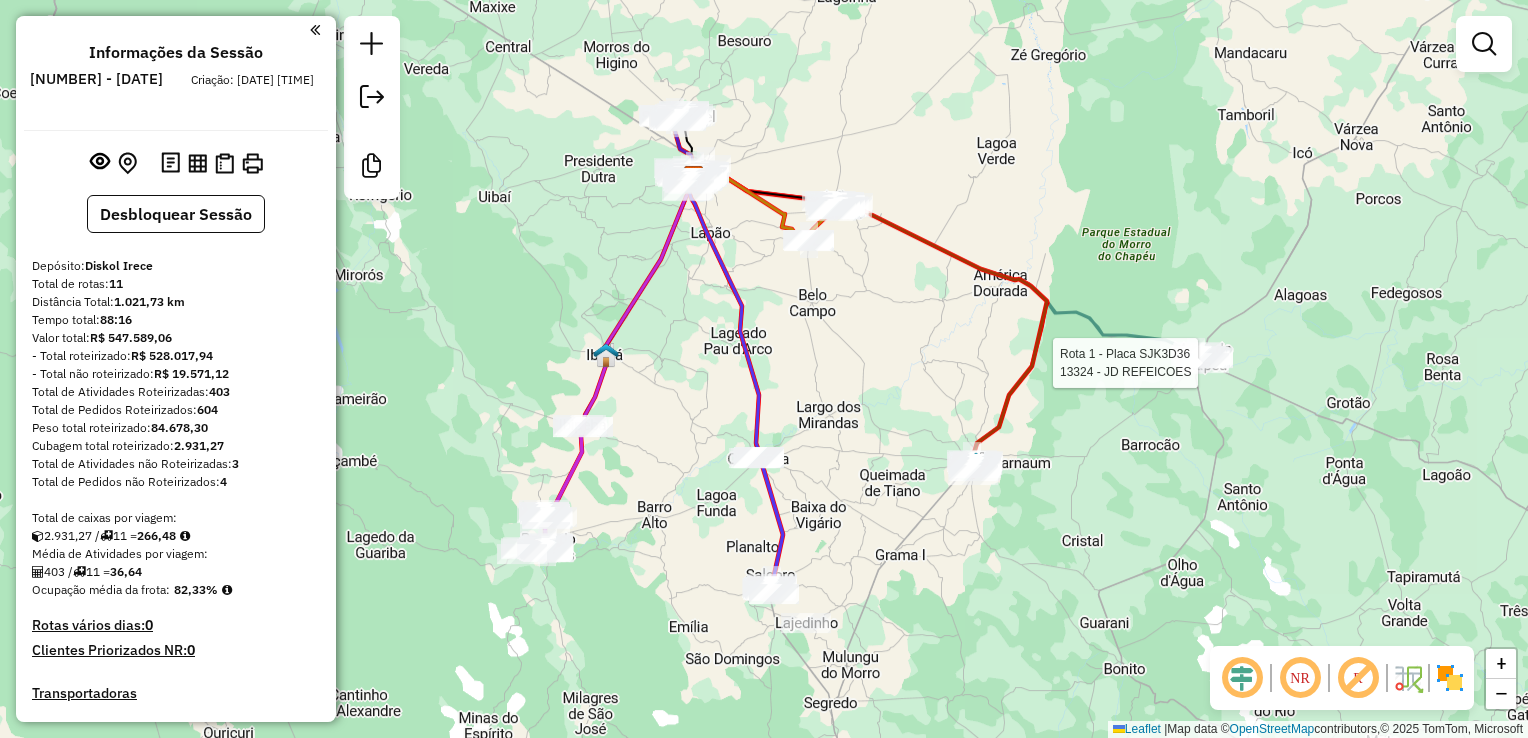 select on "**********" 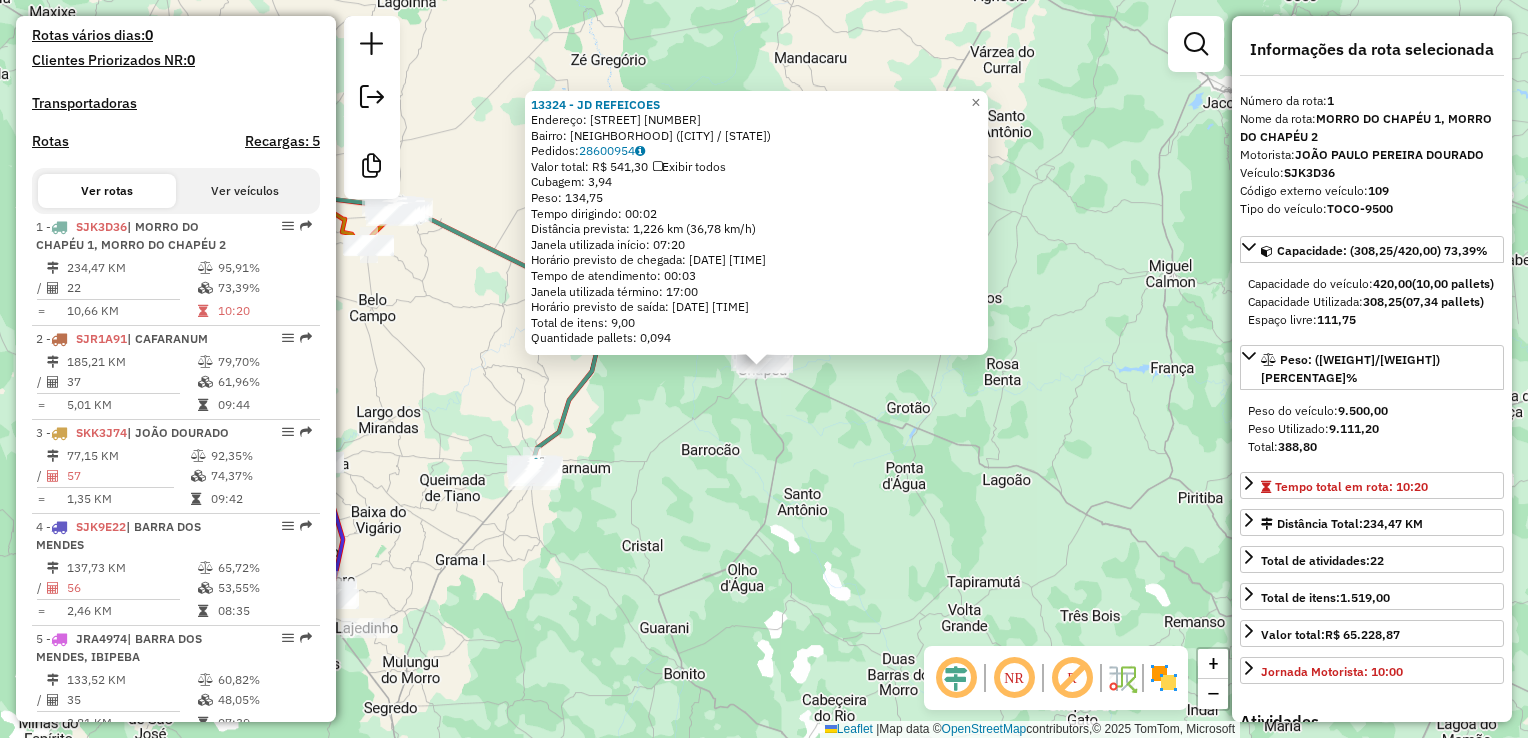 scroll, scrollTop: 788, scrollLeft: 0, axis: vertical 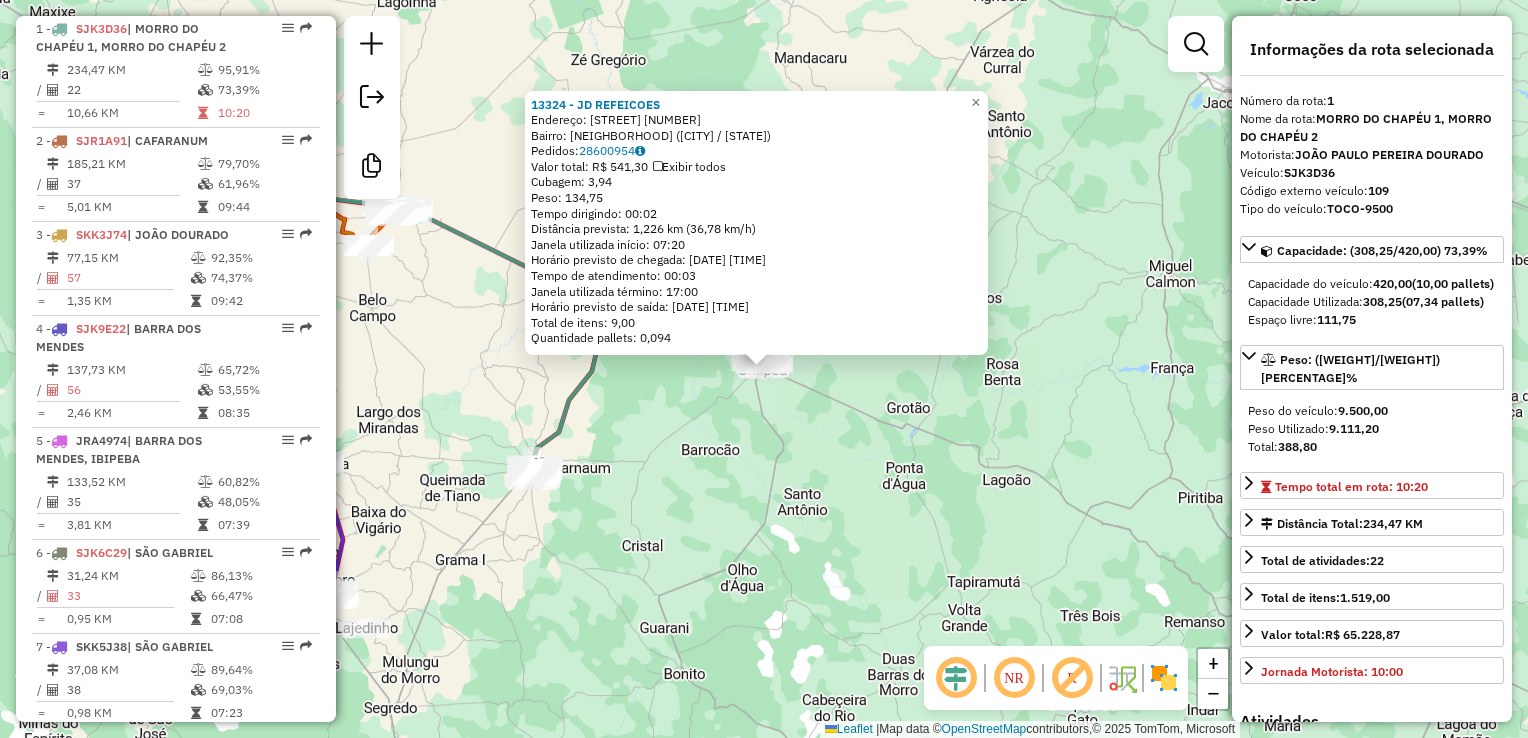 click on "[NUMBER] - [FIRST] [LAST]  Endereço:  [STREET] [NUMBER]   Bairro: [NEIGHBORHOOD] ([CITY] / [STATE])   Pedidos:  [ORDER_ID]   Valor total: [CURRENCY] [AMOUNT]   Exibir todos   Cubagem: [CUBAGE]  Peso: [WEIGHT]  Tempo dirigindo: [TIME]   Distância prevista: [DISTANCE] km ([SPEED] km/h)   Janela utilizada início: [TIME]   Horário previsto de chegada: [DATE] [TIME]   Tempo de atendimento: [TIME]   Janela utilizada término: [TIME]   Horário previsto de saída: [DATE] [TIME]   Total de itens: [ITEMS]   Quantidade pallets: [PALLETS]  × Janela de atendimento Grade de atendimento Capacidade Transportadoras Veículos Cliente Pedidos  Rotas Selecione os dias de semana para filtrar as janelas de atendimento  Seg   Ter   Qua   Qui   Sex   Sáb   Dom  Informe o período da janela de atendimento: De: Até:  Filtrar exatamente a janela do cliente  Considerar janela de atendimento padrão  Selecione os dias de semana para filtrar as grades de atendimento  Seg   Ter   Qua   Qui   Sex   Sáb   Dom   Considerar clientes sem dia de atendimento cadastrado" 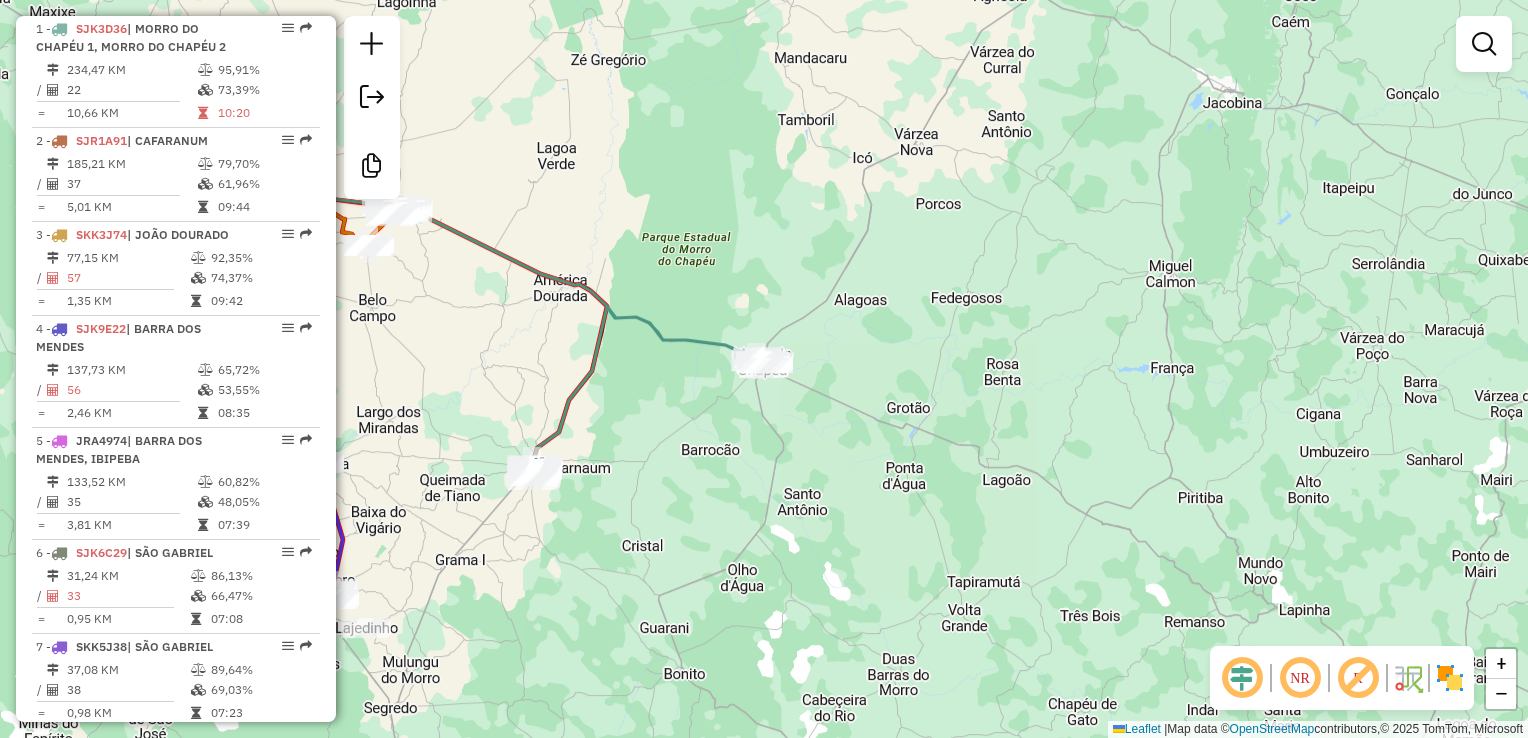 click on "Janela de atendimento Grade de atendimento Capacidade Transportadoras Veículos Cliente Pedidos  Rotas Selecione os dias de semana para filtrar as janelas de atendimento  Seg   Ter   Qua   Qui   Sex   Sáb   Dom  Informe o período da janela de atendimento: De: Até:  Filtrar exatamente a janela do cliente  Considerar janela de atendimento padrão  Selecione os dias de semana para filtrar as grades de atendimento  Seg   Ter   Qua   Qui   Sex   Sáb   Dom   Considerar clientes sem dia de atendimento cadastrado  Clientes fora do dia de atendimento selecionado Filtrar as atividades entre os valores definidos abaixo:  Peso mínimo:   Peso máximo:   Cubagem mínima:   Cubagem máxima:   De:   Até:  Filtrar as atividades entre o tempo de atendimento definido abaixo:  De:   Até:   Considerar capacidade total dos clientes não roteirizados Transportadora: Selecione um ou mais itens Tipo de veículo: Selecione um ou mais itens Veículo: Selecione um ou mais itens Motorista: Selecione um ou mais itens Nome: Rótulo:" 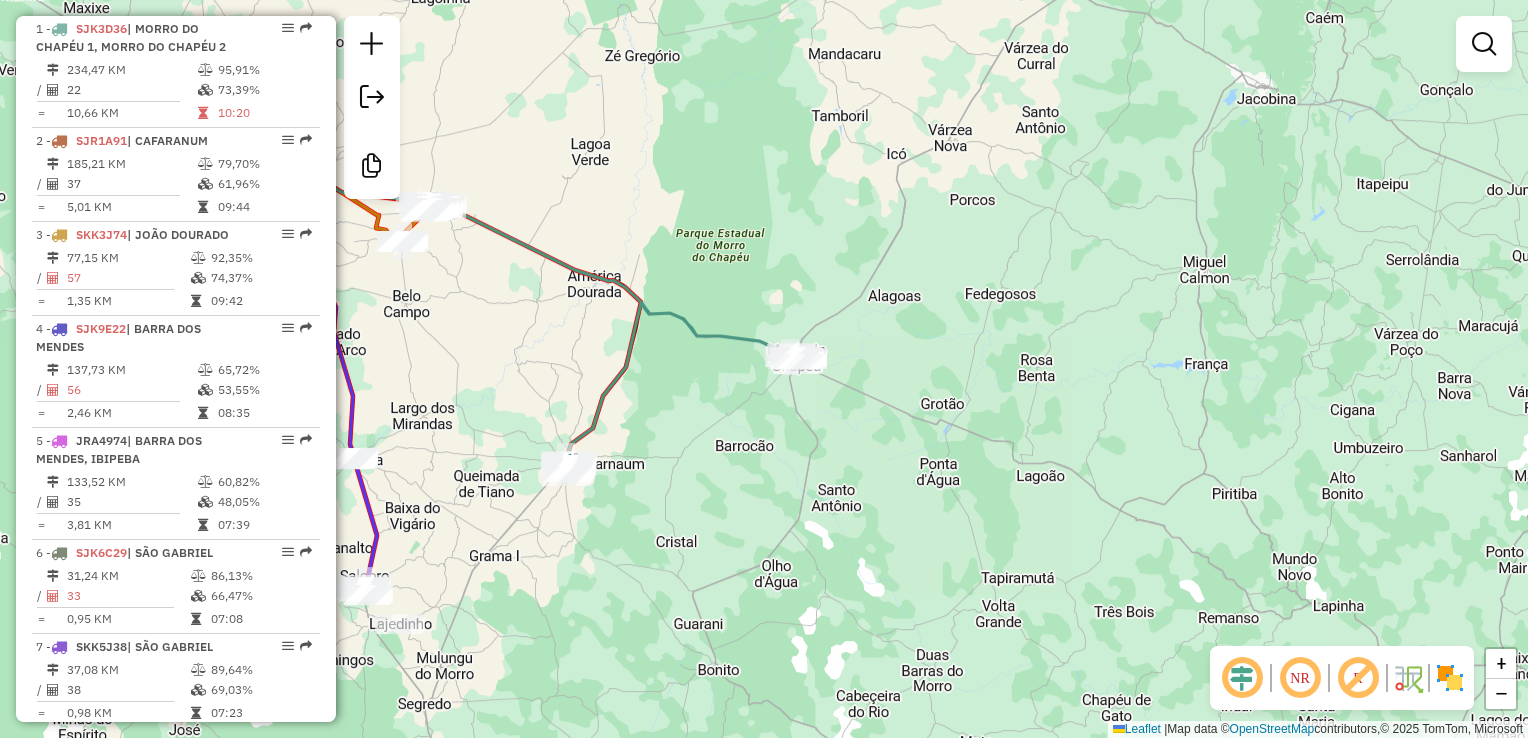 drag, startPoint x: 801, startPoint y: 259, endPoint x: 951, endPoint y: 171, distance: 173.90802 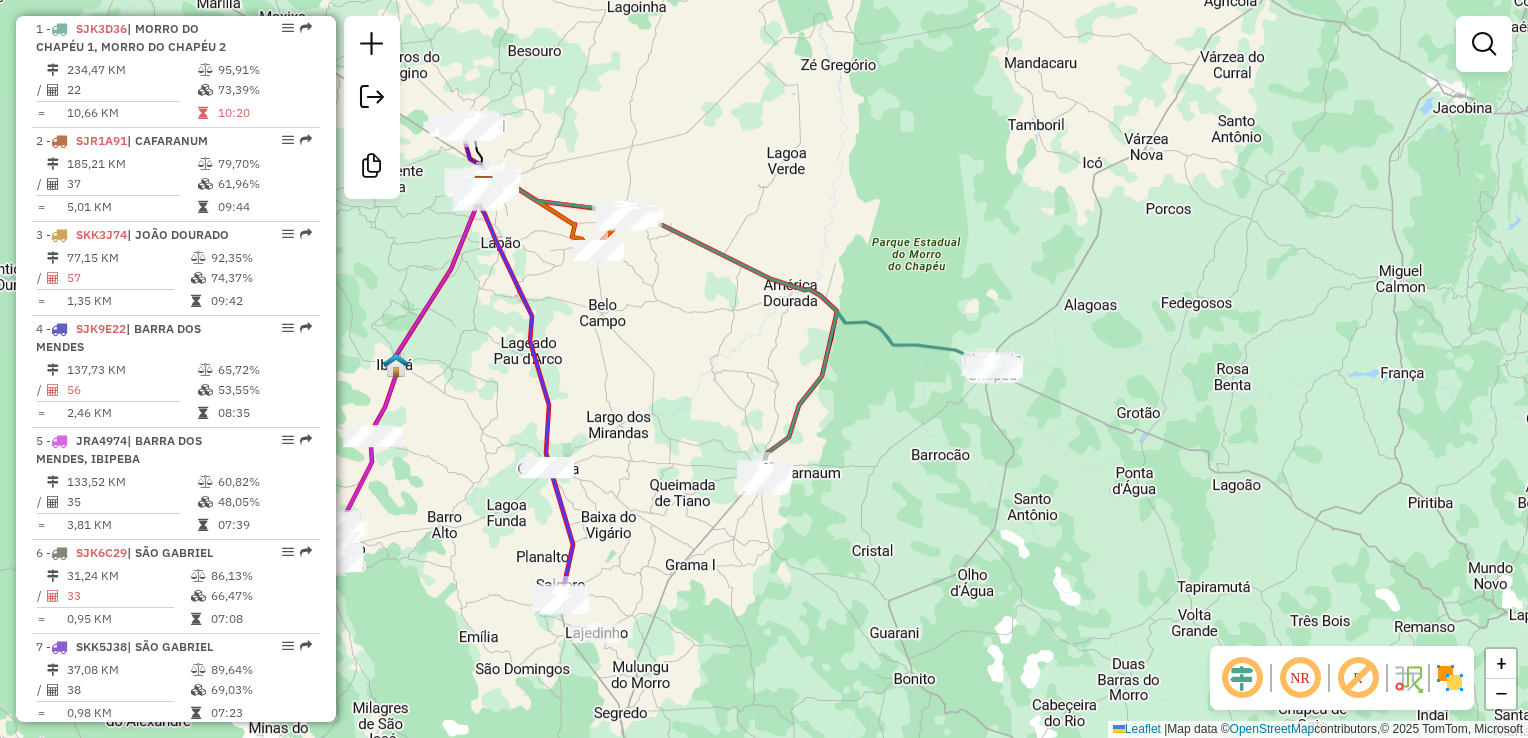 drag, startPoint x: 961, startPoint y: 215, endPoint x: 1028, endPoint y: 318, distance: 122.87392 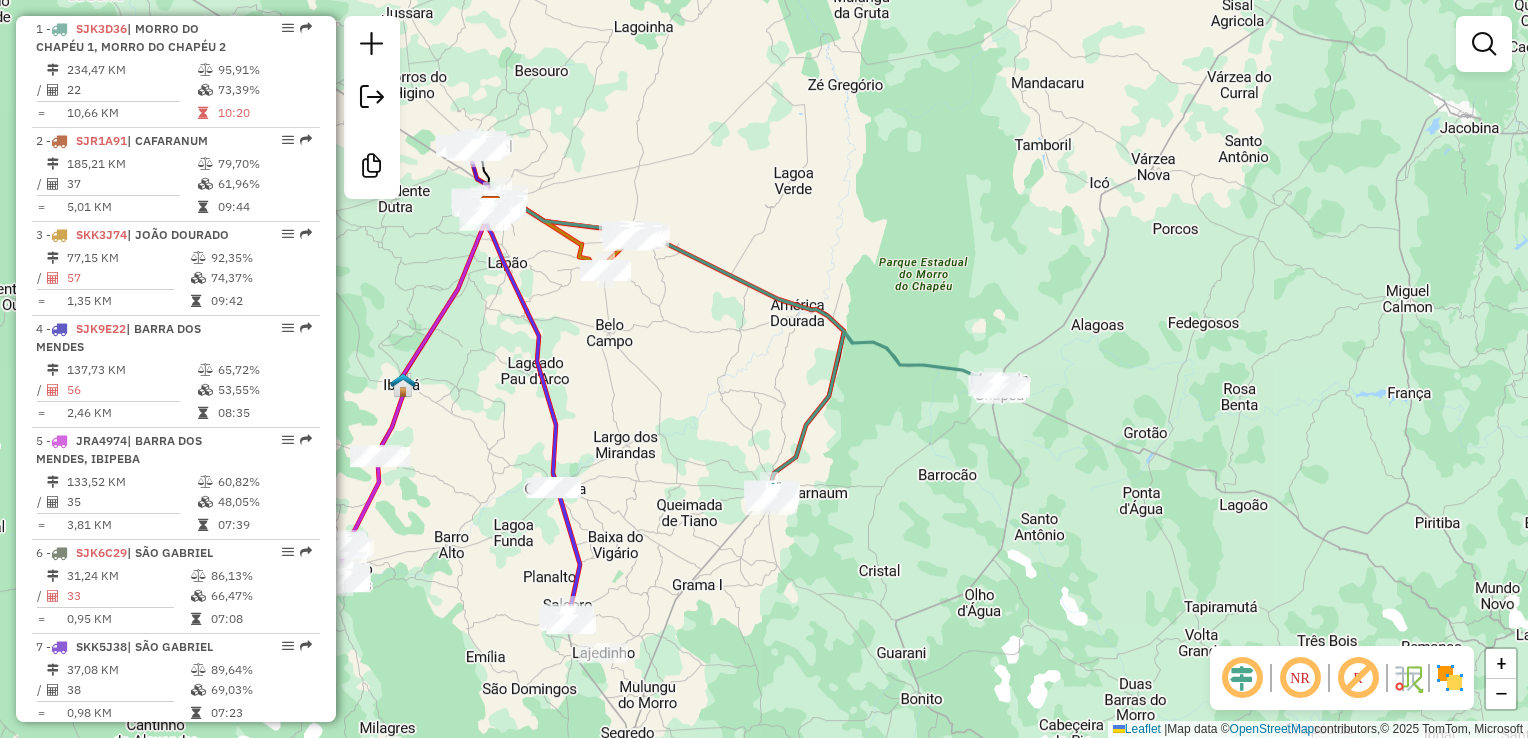 drag, startPoint x: 962, startPoint y: 293, endPoint x: 972, endPoint y: 278, distance: 18.027756 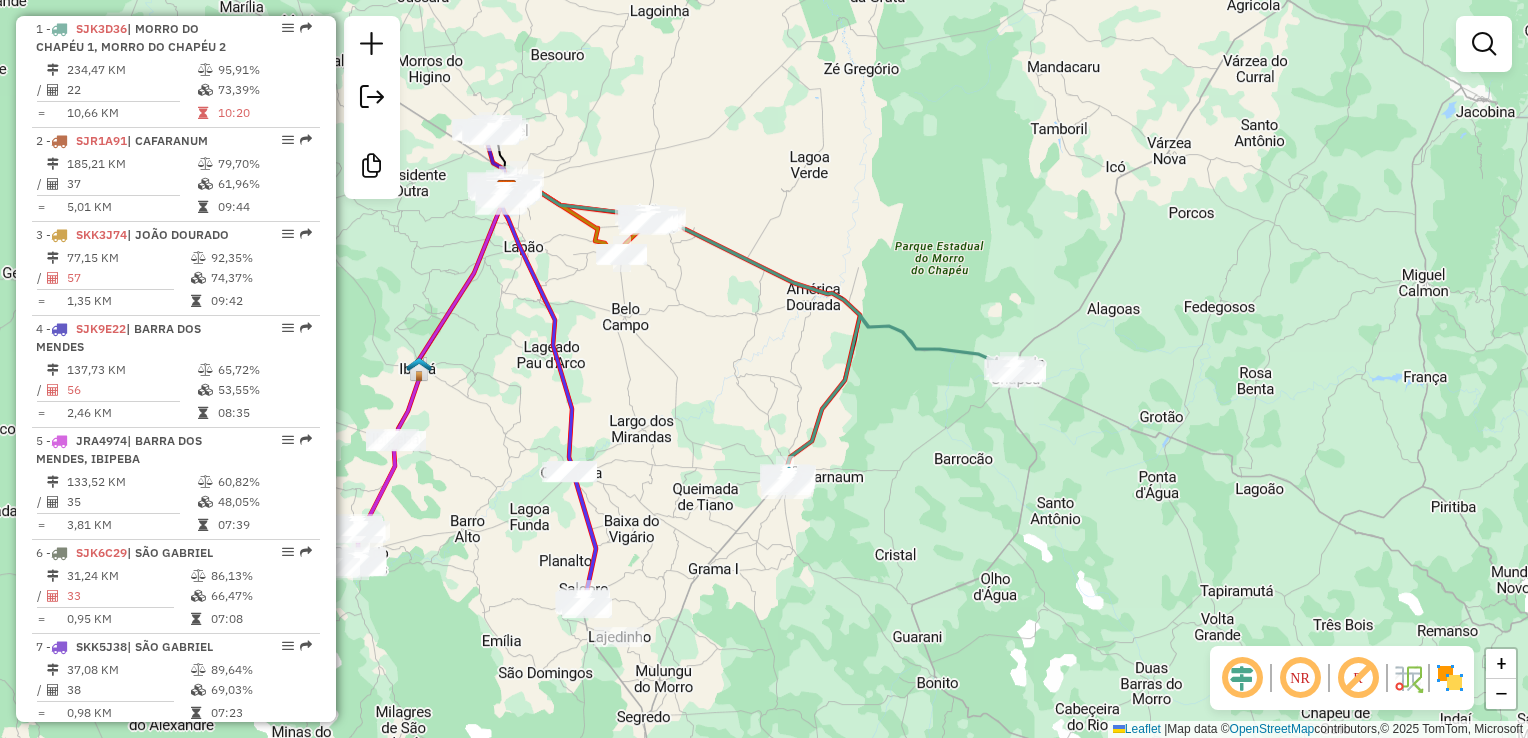 drag, startPoint x: 812, startPoint y: 353, endPoint x: 867, endPoint y: 437, distance: 100.40418 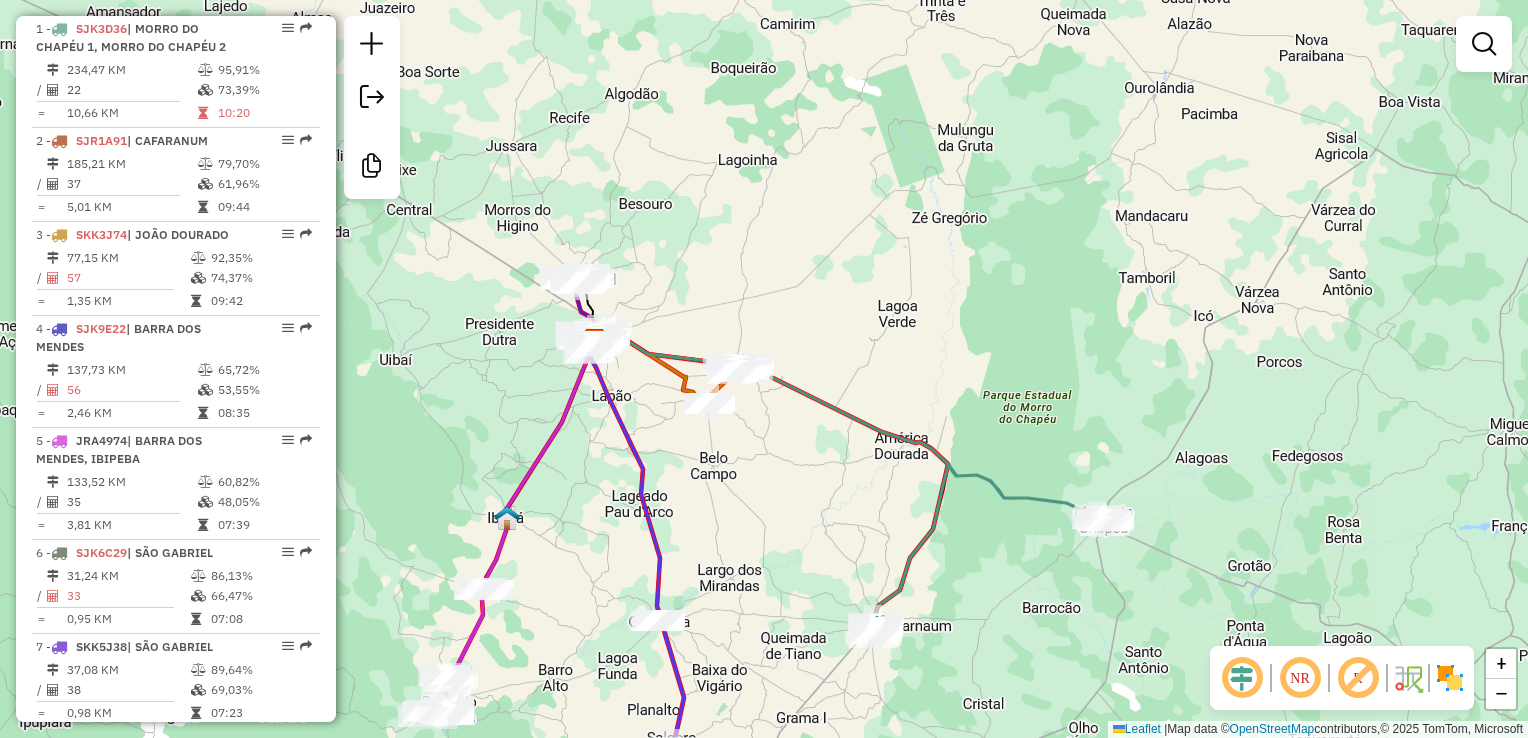 click on "Janela de atendimento Grade de atendimento Capacidade Transportadoras Veículos Cliente Pedidos  Rotas Selecione os dias de semana para filtrar as janelas de atendimento  Seg   Ter   Qua   Qui   Sex   Sáb   Dom  Informe o período da janela de atendimento: De: Até:  Filtrar exatamente a janela do cliente  Considerar janela de atendimento padrão  Selecione os dias de semana para filtrar as grades de atendimento  Seg   Ter   Qua   Qui   Sex   Sáb   Dom   Considerar clientes sem dia de atendimento cadastrado  Clientes fora do dia de atendimento selecionado Filtrar as atividades entre os valores definidos abaixo:  Peso mínimo:   Peso máximo:   Cubagem mínima:   Cubagem máxima:   De:   Até:  Filtrar as atividades entre o tempo de atendimento definido abaixo:  De:   Até:   Considerar capacidade total dos clientes não roteirizados Transportadora: Selecione um ou mais itens Tipo de veículo: Selecione um ou mais itens Veículo: Selecione um ou mais itens Motorista: Selecione um ou mais itens Nome: Rótulo:" 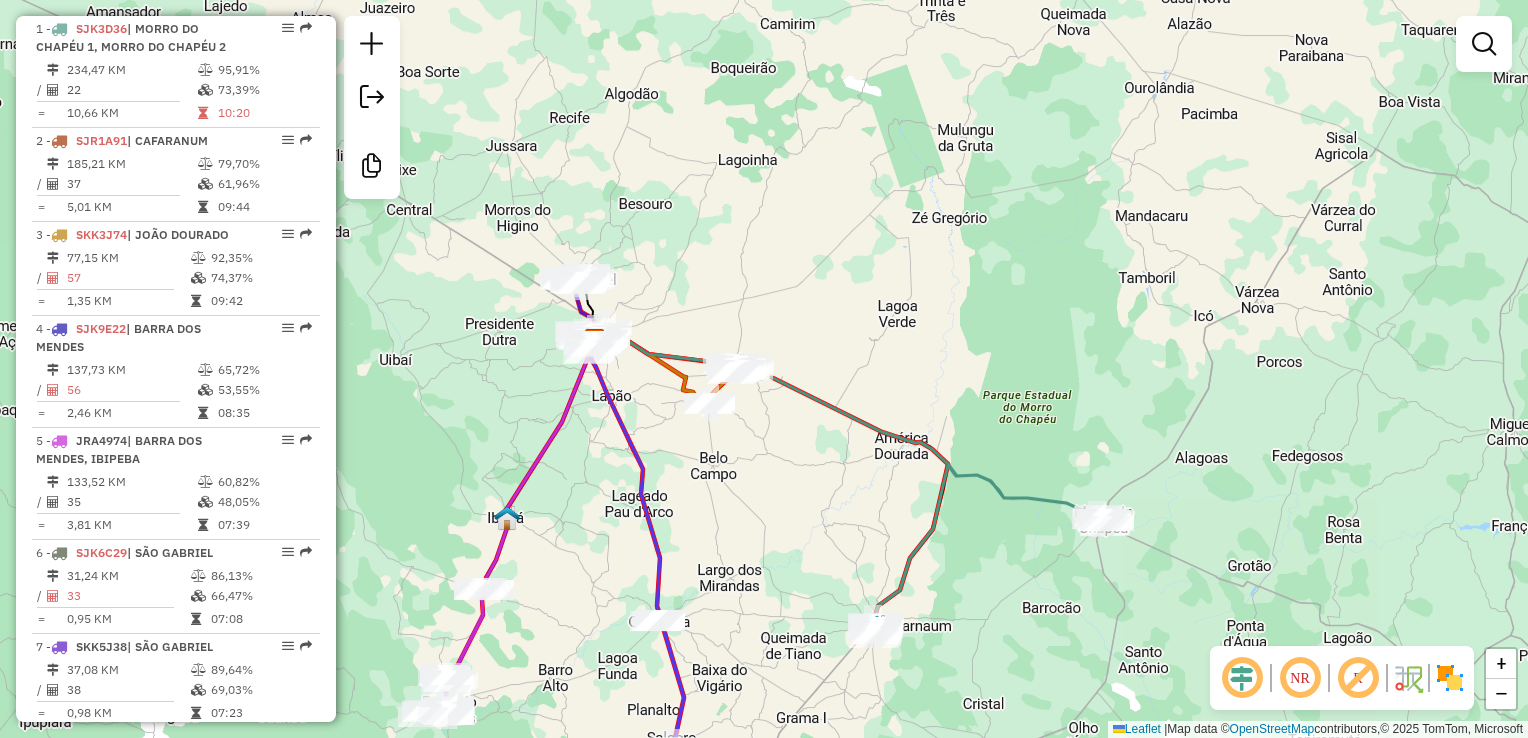 drag, startPoint x: 752, startPoint y: 470, endPoint x: 769, endPoint y: 391, distance: 80.80842 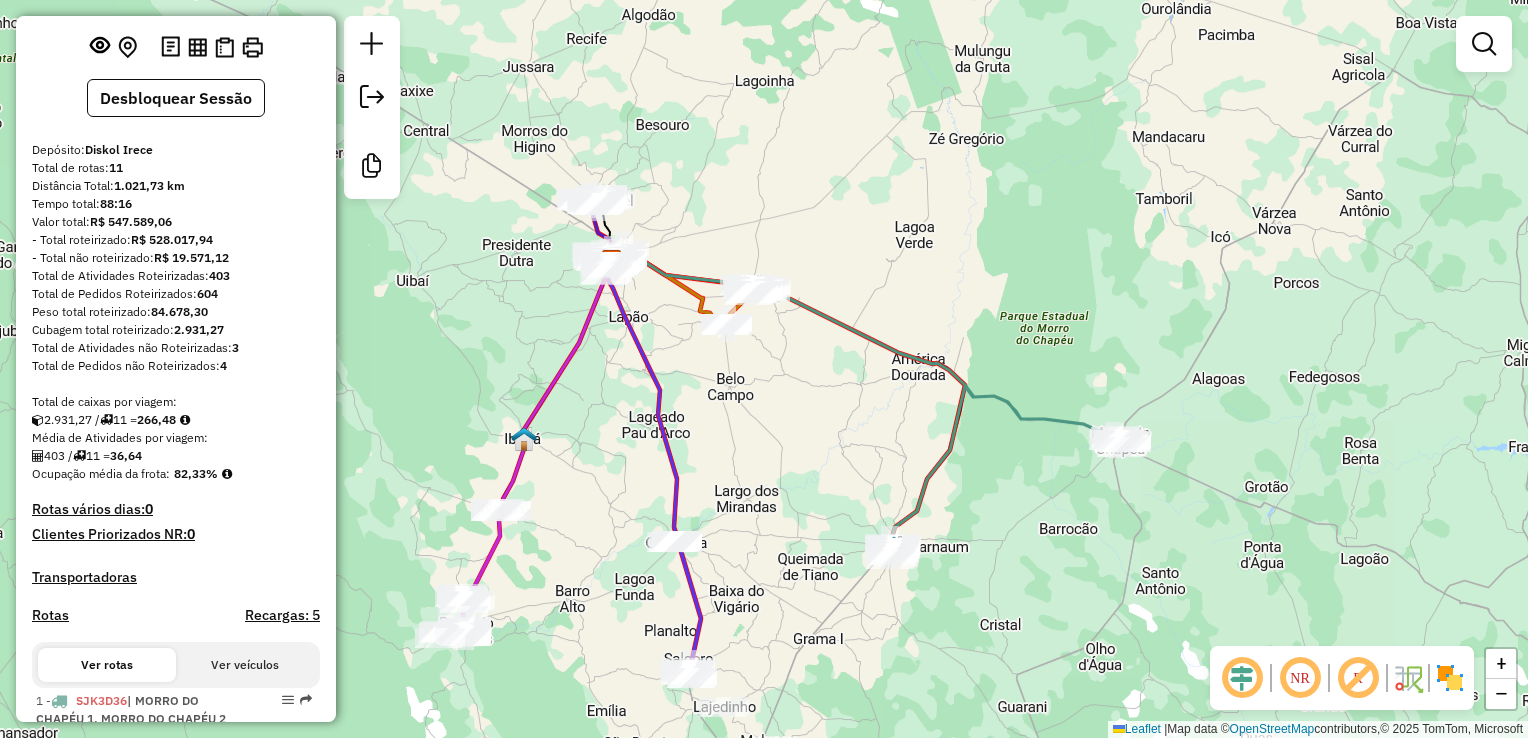 scroll, scrollTop: 0, scrollLeft: 0, axis: both 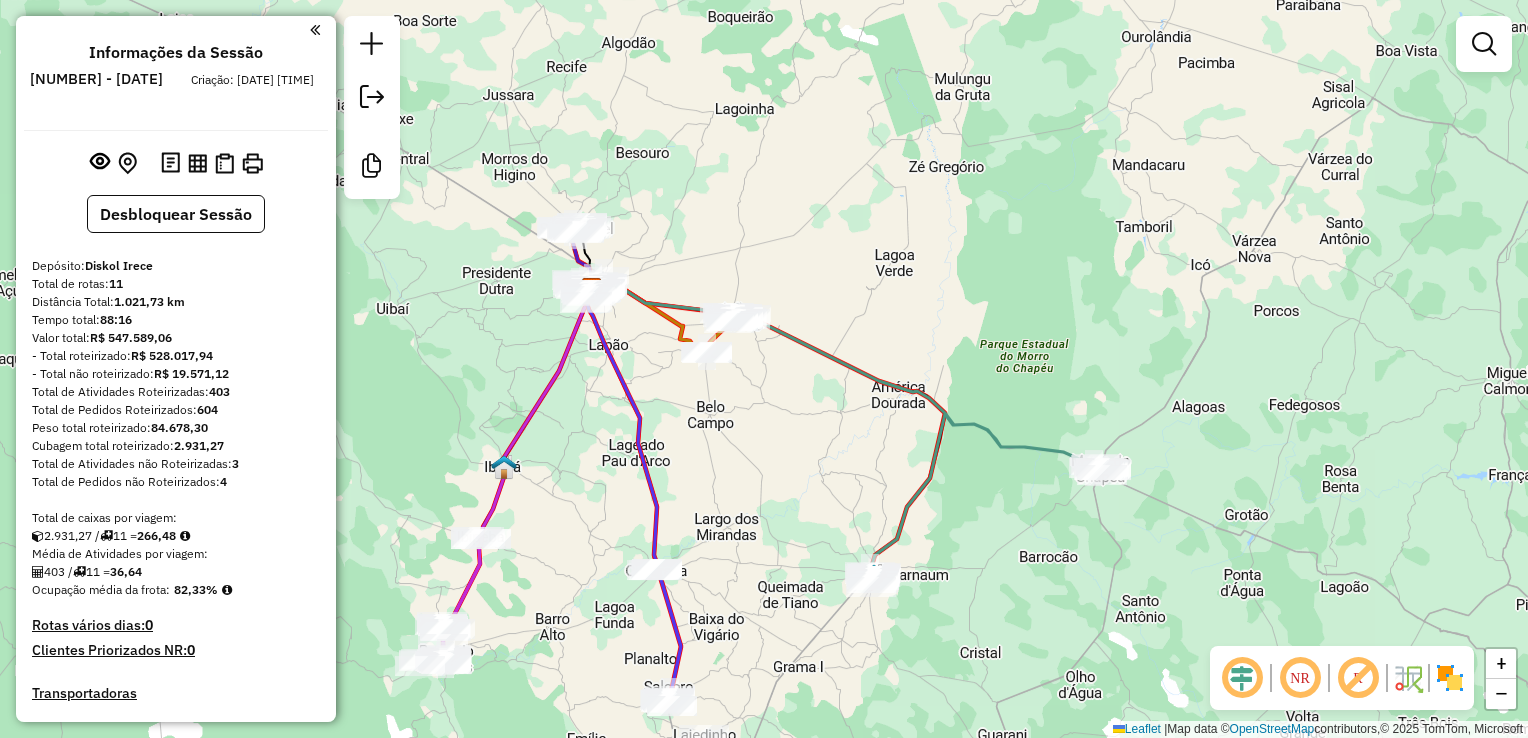 drag, startPoint x: 633, startPoint y: 135, endPoint x: 572, endPoint y: 200, distance: 89.140335 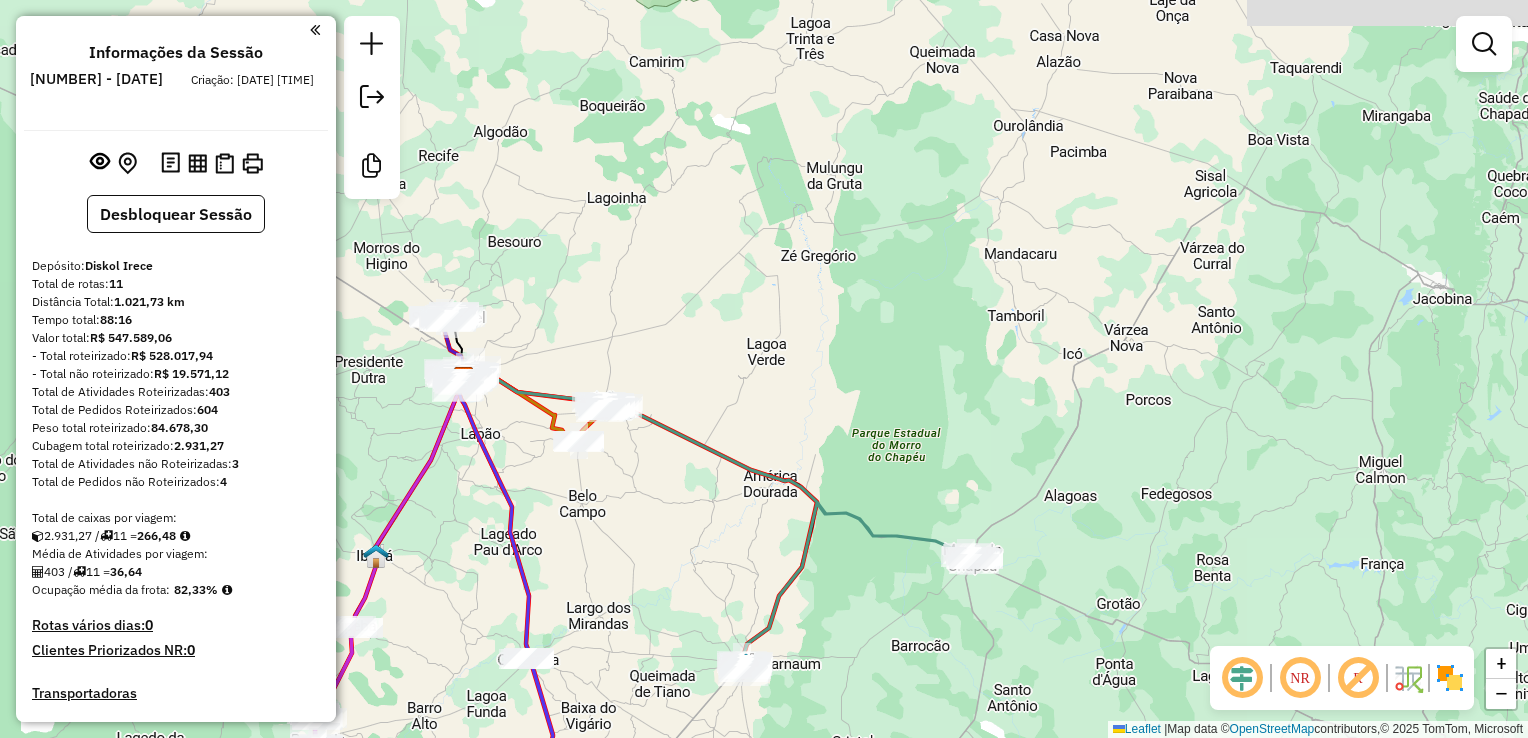 drag, startPoint x: 904, startPoint y: 200, endPoint x: 844, endPoint y: 202, distance: 60.033325 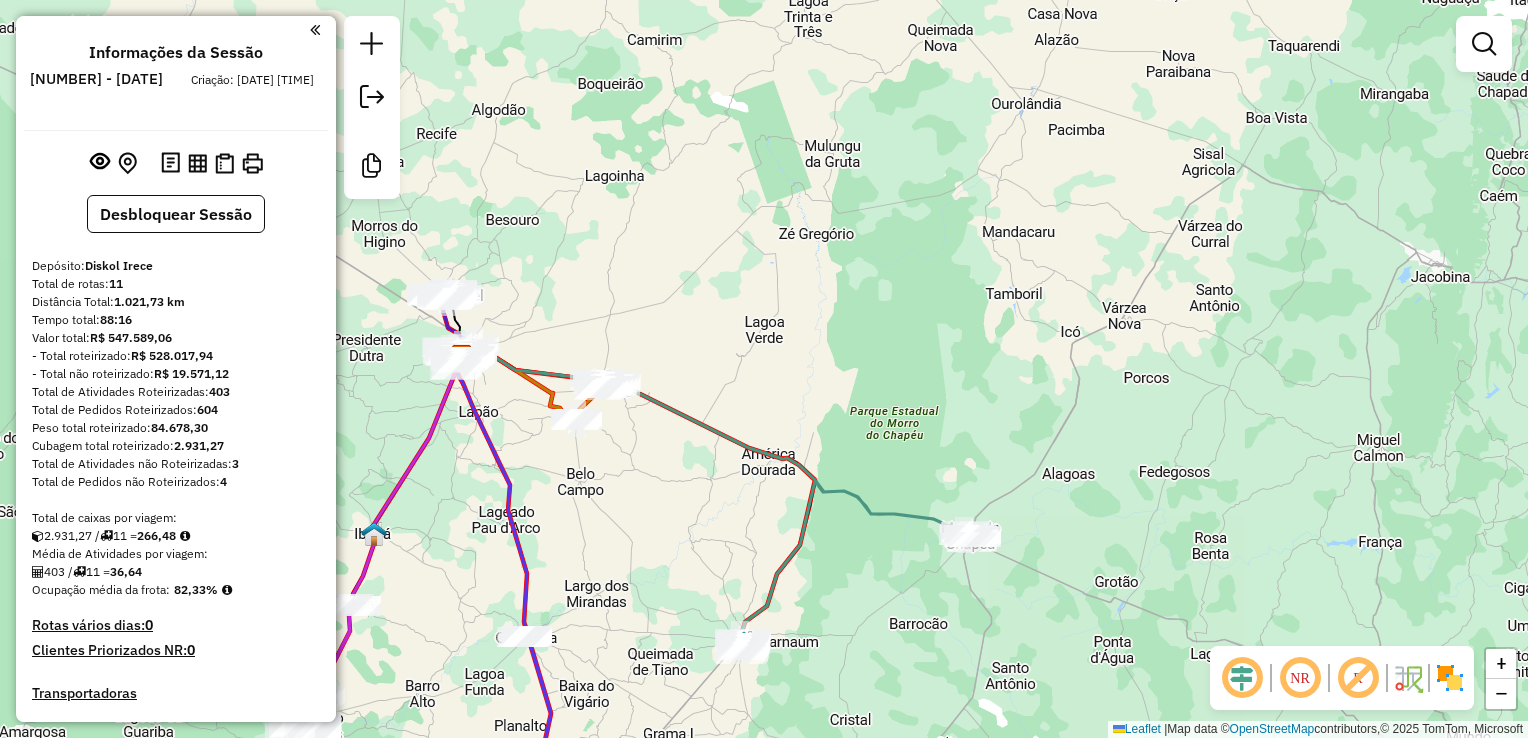 drag, startPoint x: 1003, startPoint y: 290, endPoint x: 1016, endPoint y: 172, distance: 118.71394 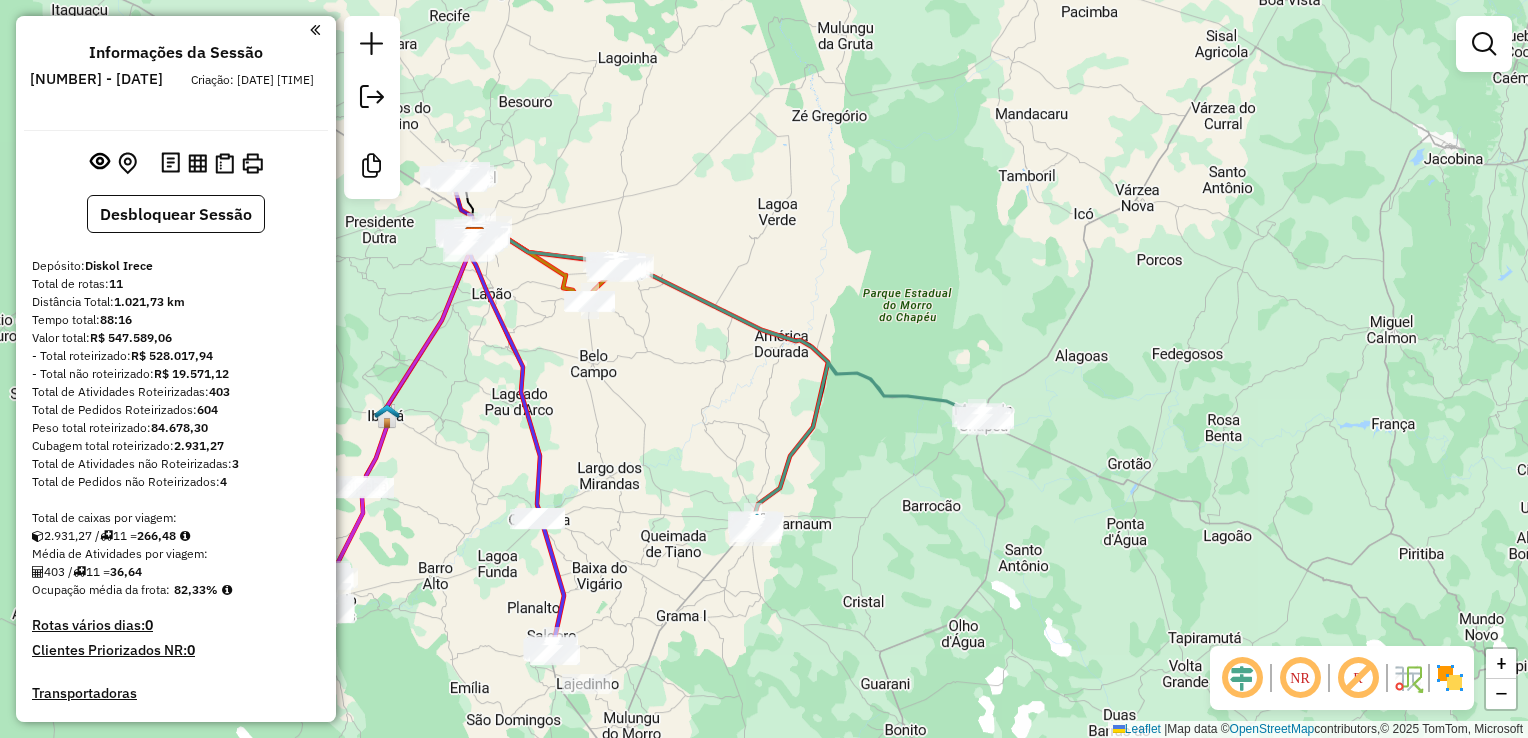 drag, startPoint x: 972, startPoint y: 256, endPoint x: 1013, endPoint y: 189, distance: 78.54935 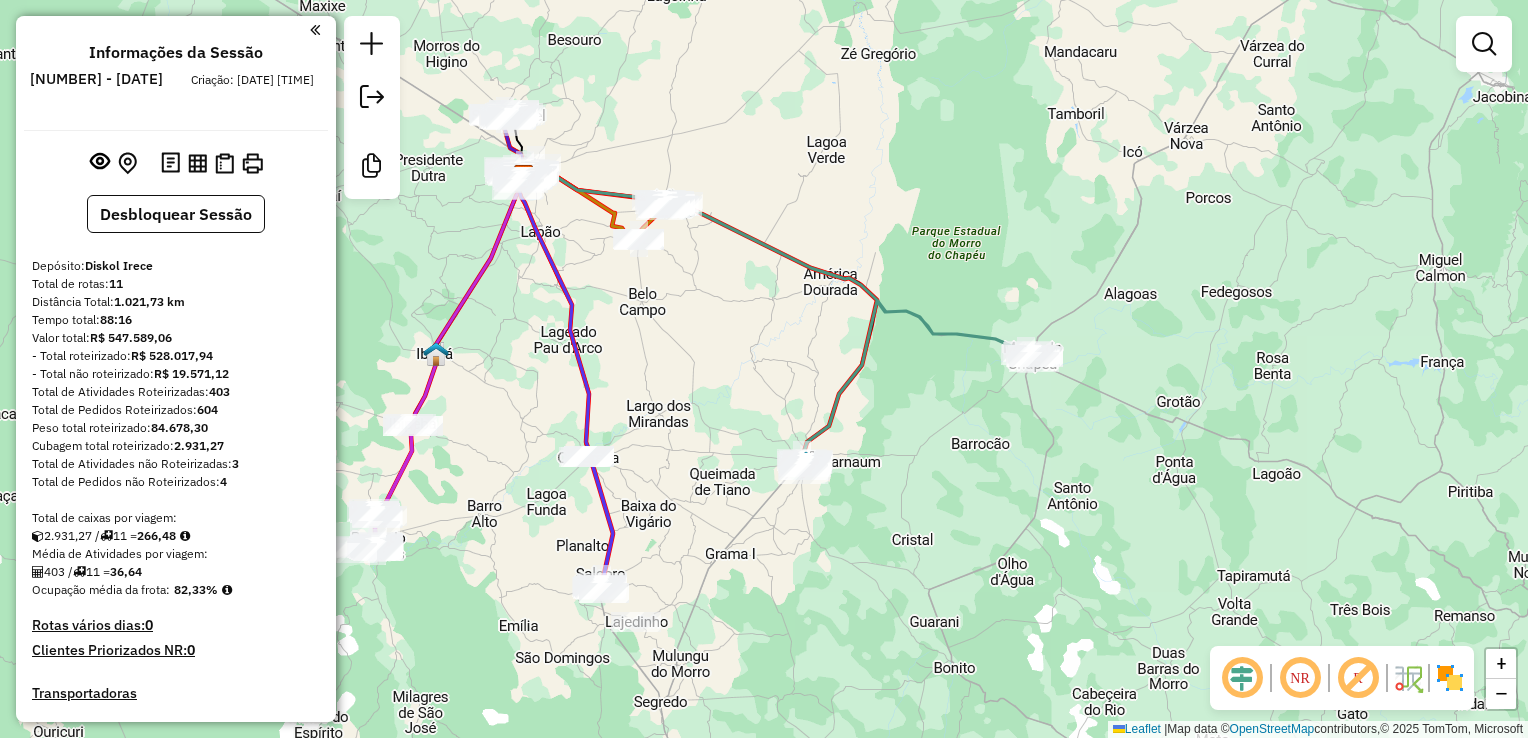 drag, startPoint x: 992, startPoint y: 386, endPoint x: 1005, endPoint y: 407, distance: 24.698177 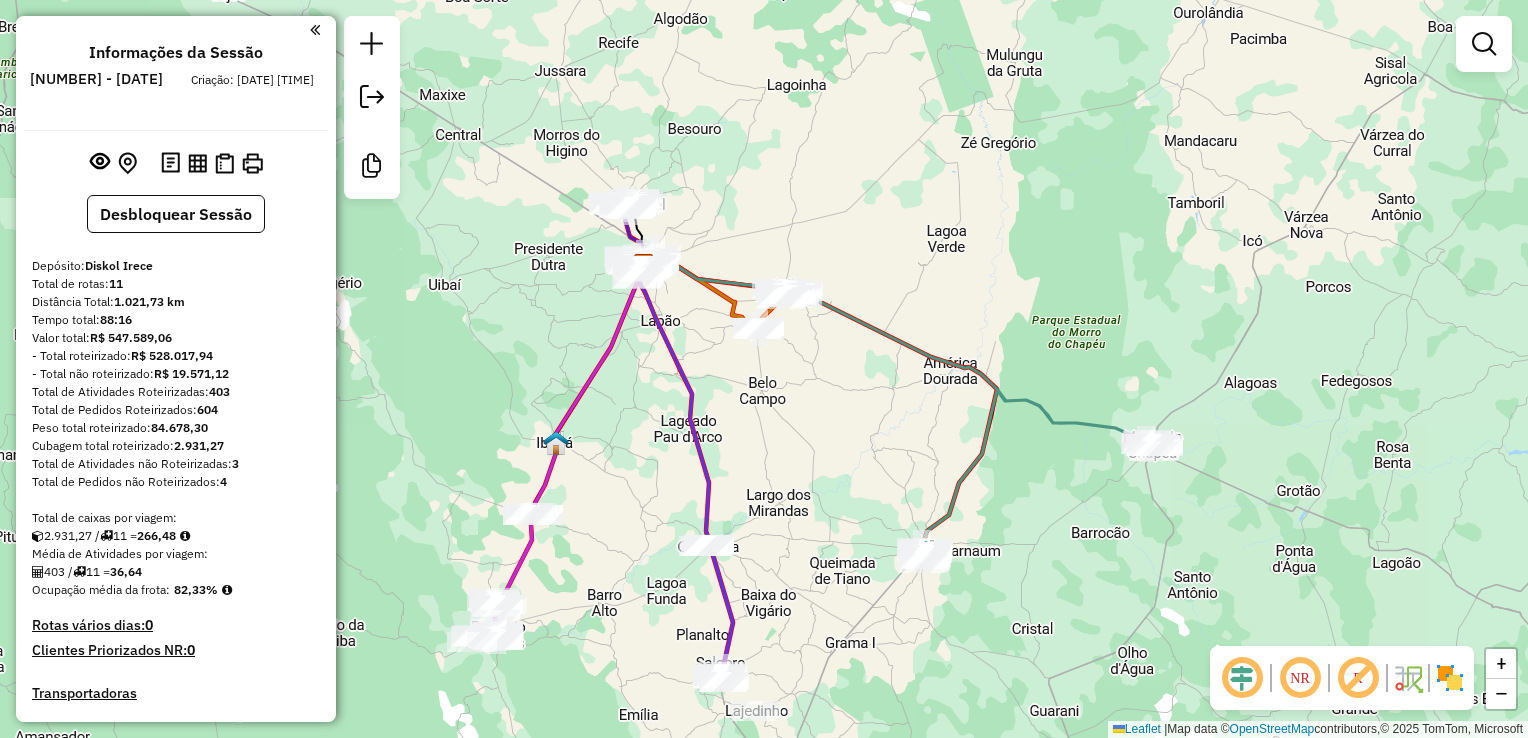drag, startPoint x: 1032, startPoint y: 327, endPoint x: 1073, endPoint y: 354, distance: 49.09175 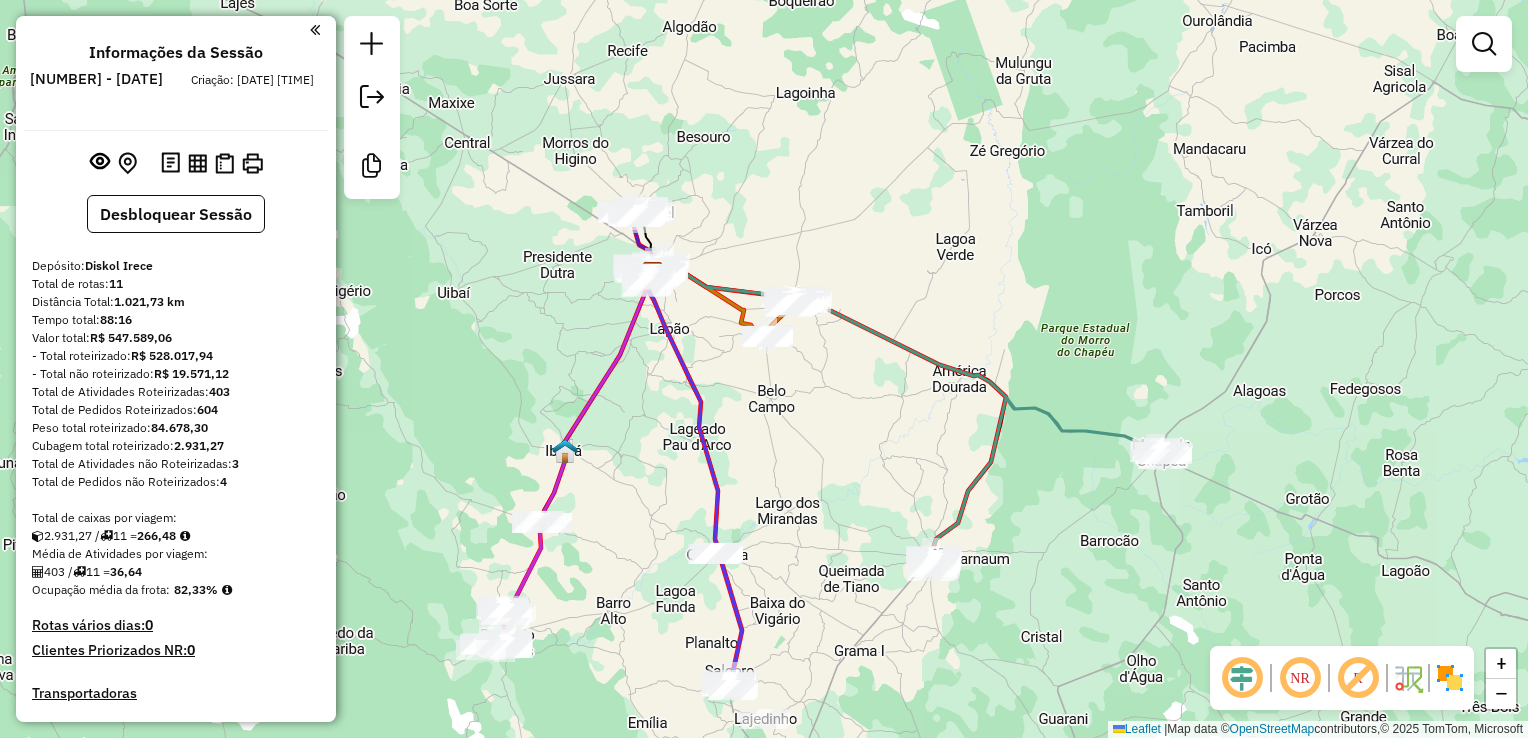 drag, startPoint x: 1077, startPoint y: 398, endPoint x: 996, endPoint y: 330, distance: 105.75916 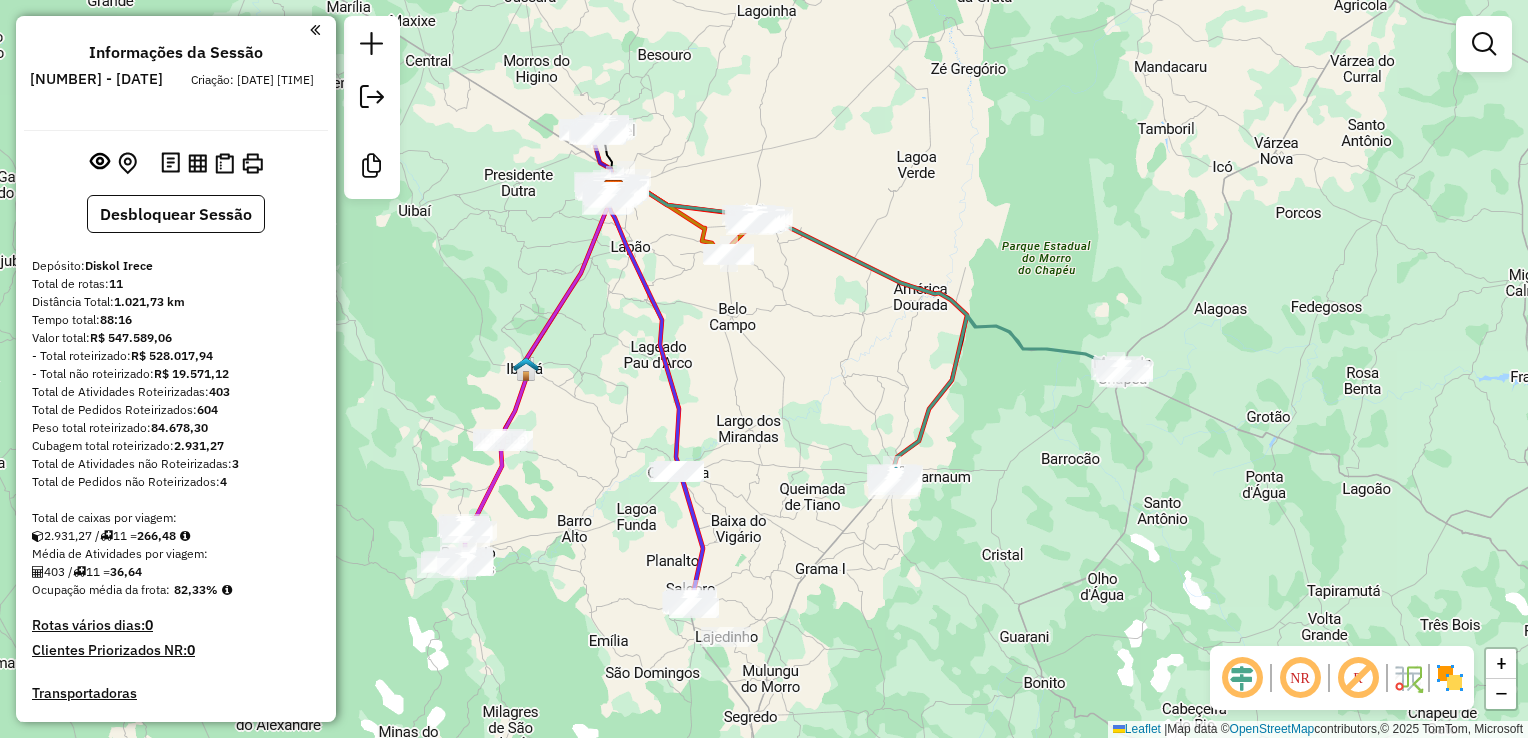 drag, startPoint x: 806, startPoint y: 401, endPoint x: 857, endPoint y: 357, distance: 67.357254 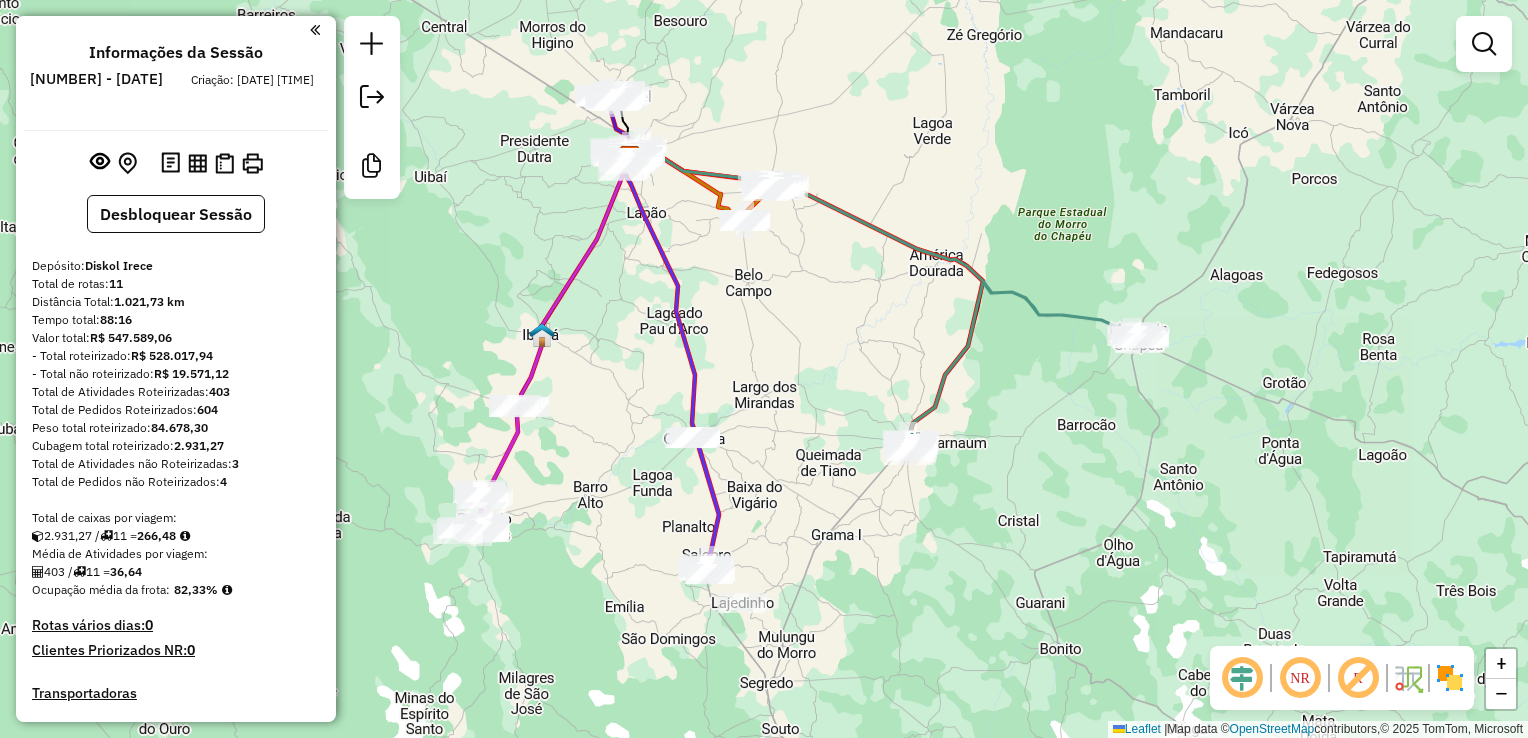 drag, startPoint x: 843, startPoint y: 403, endPoint x: 806, endPoint y: 433, distance: 47.63402 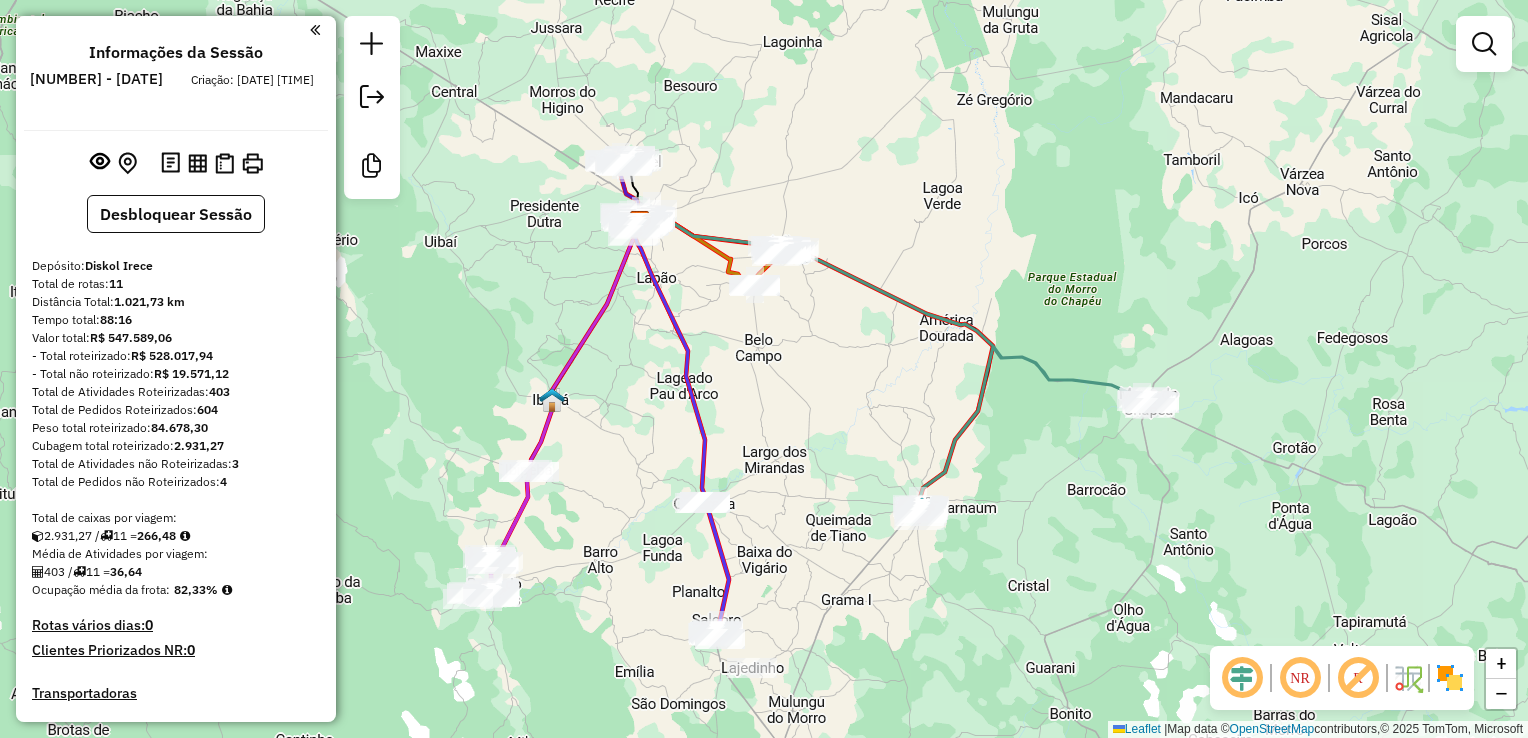 drag, startPoint x: 809, startPoint y: 361, endPoint x: 825, endPoint y: 442, distance: 82.565125 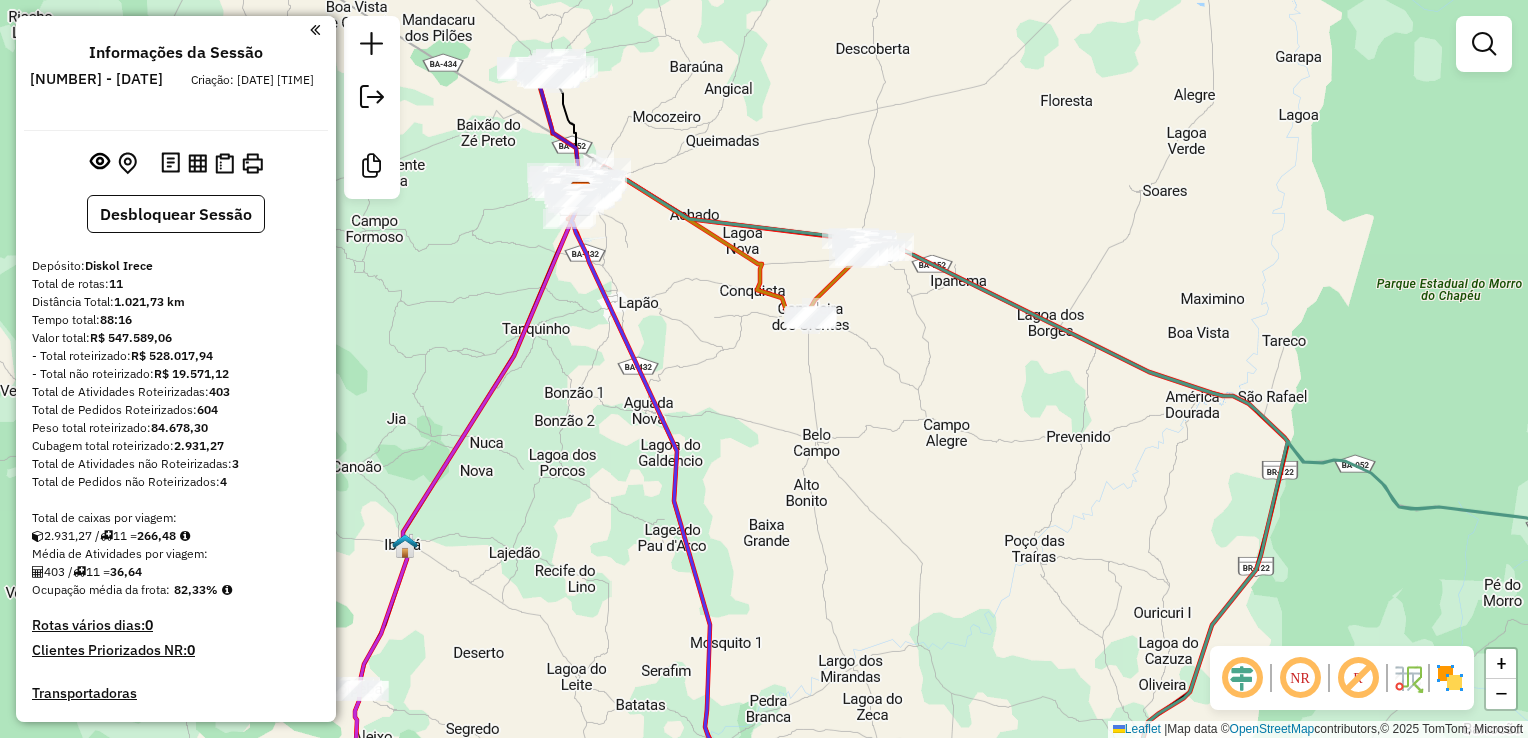 drag, startPoint x: 711, startPoint y: 309, endPoint x: 720, endPoint y: 338, distance: 30.364452 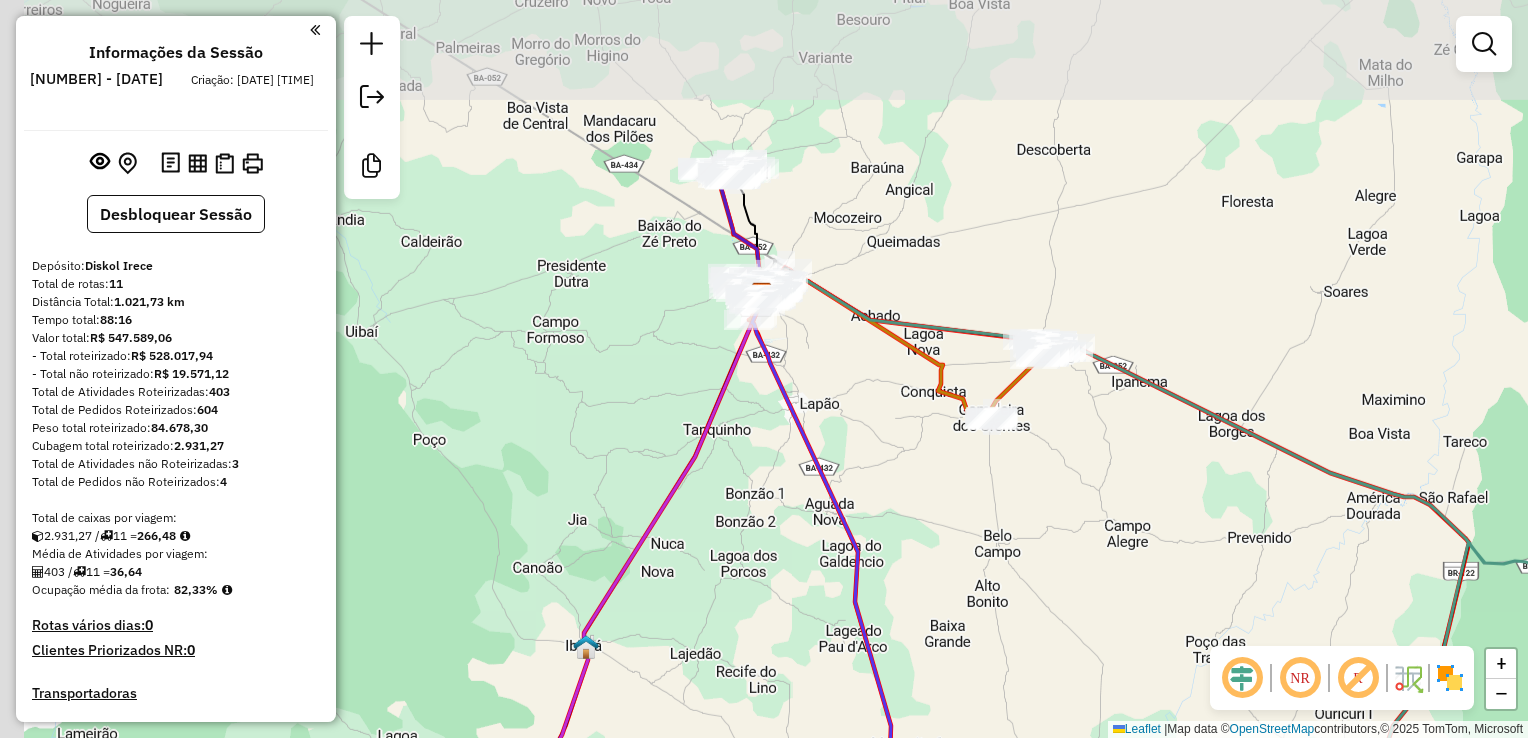 drag, startPoint x: 701, startPoint y: 160, endPoint x: 883, endPoint y: 249, distance: 202.59566 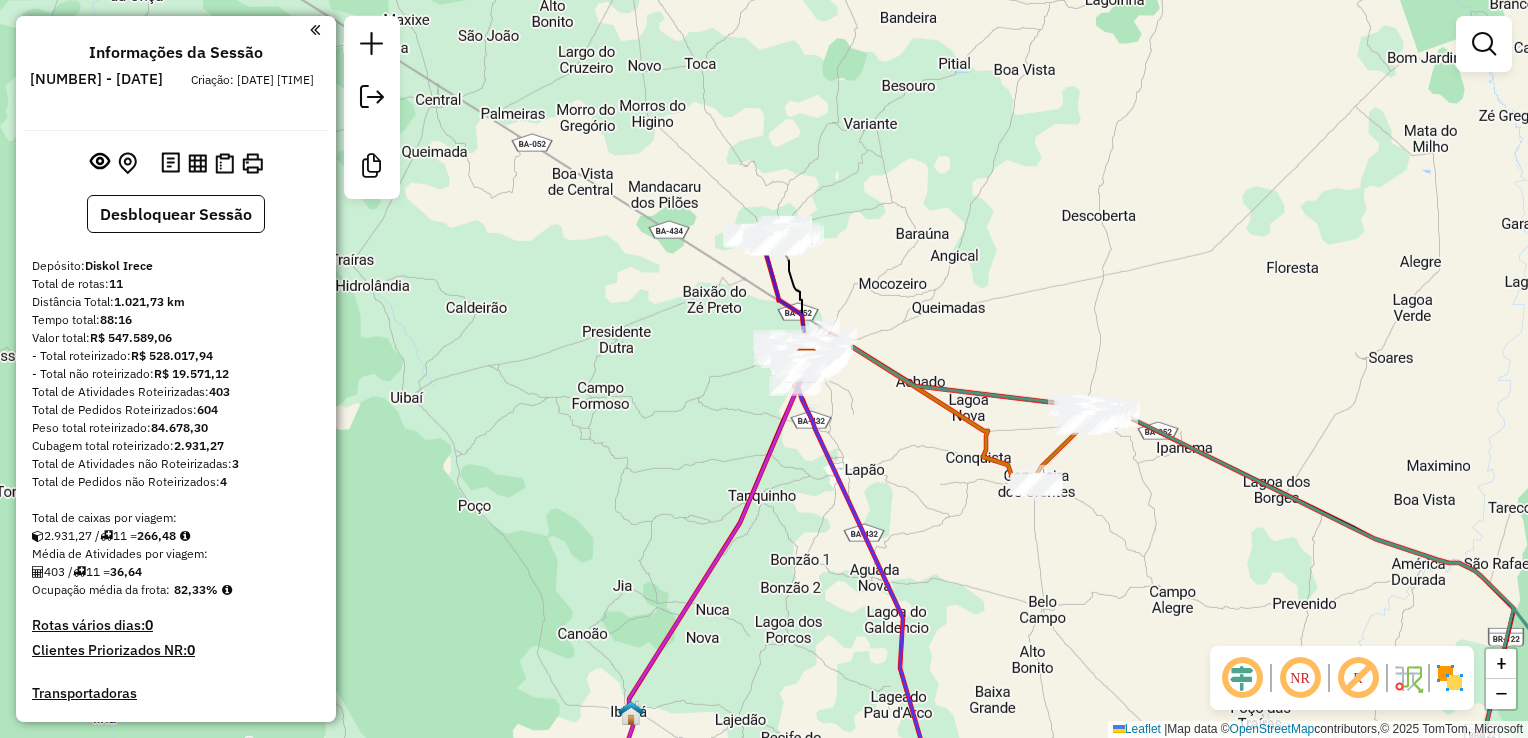 drag, startPoint x: 880, startPoint y: 236, endPoint x: 910, endPoint y: 286, distance: 58.30952 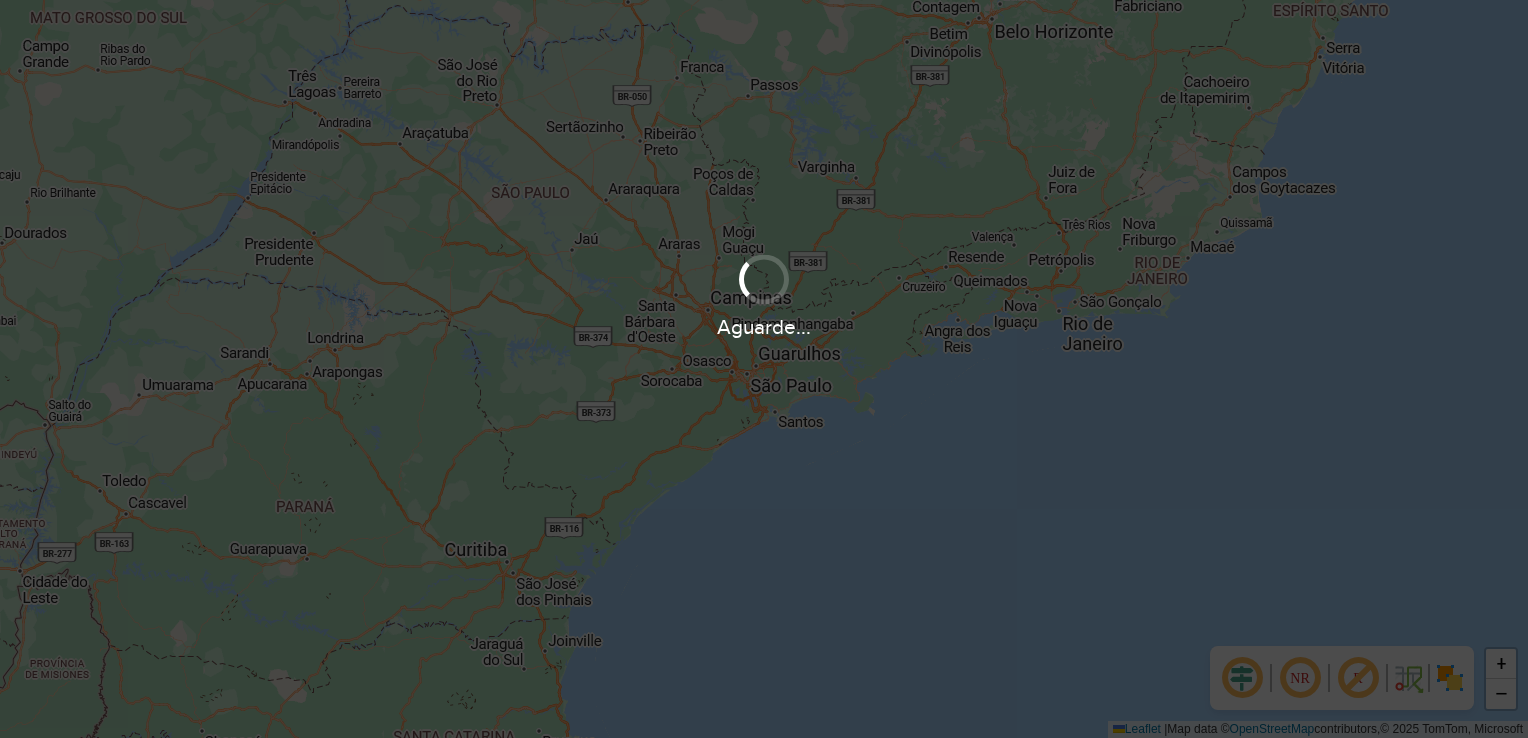 scroll, scrollTop: 0, scrollLeft: 0, axis: both 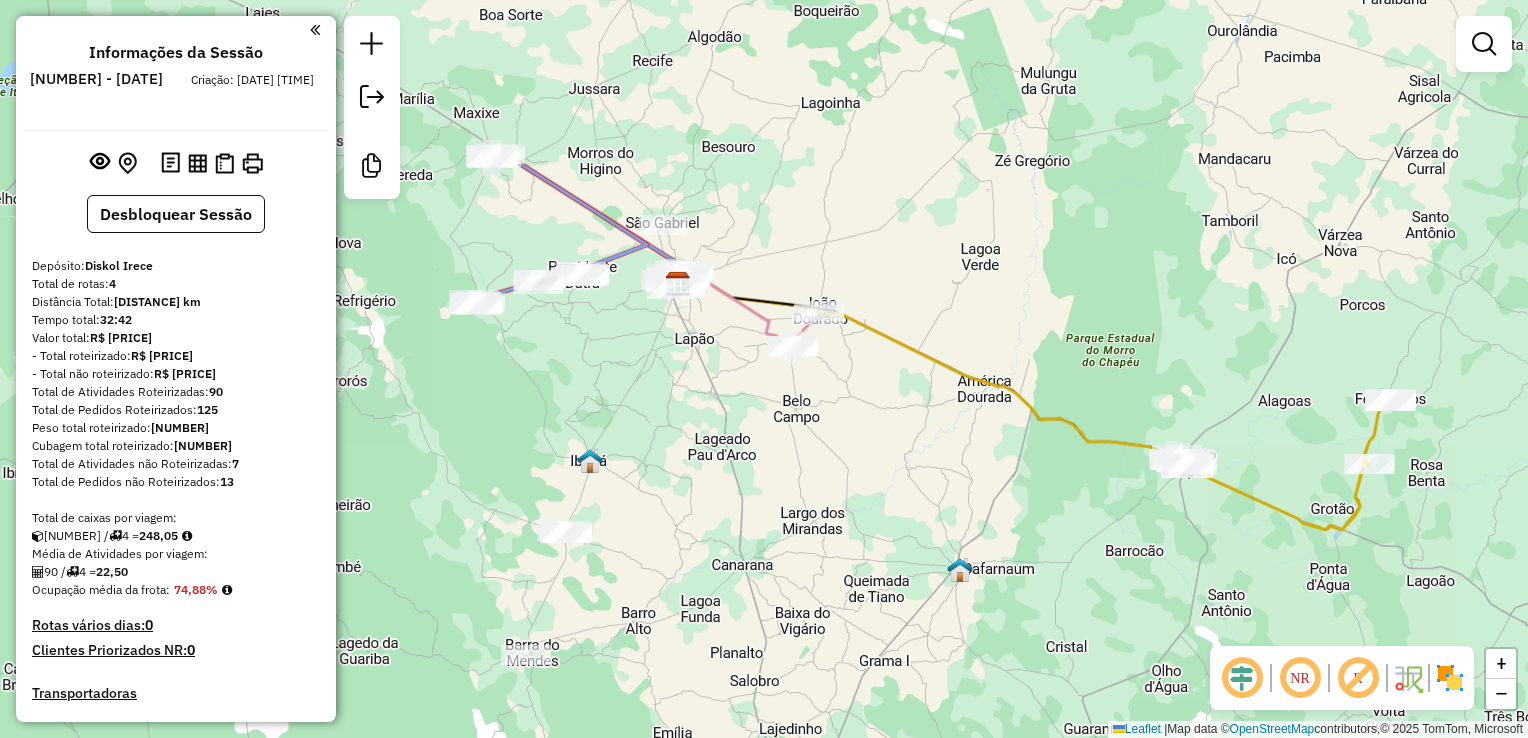 drag, startPoint x: 981, startPoint y: 495, endPoint x: 847, endPoint y: 461, distance: 138.24615 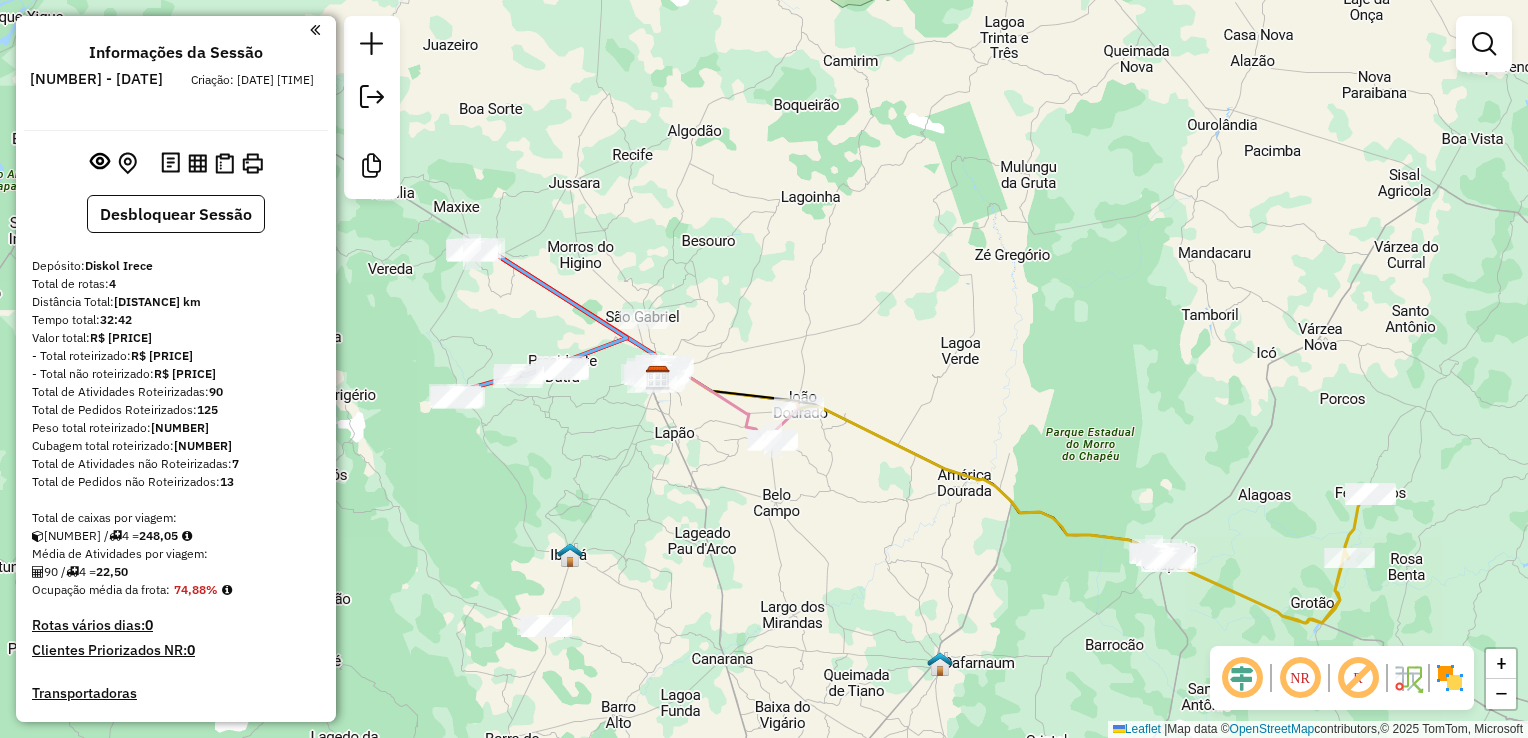 drag, startPoint x: 944, startPoint y: 373, endPoint x: 972, endPoint y: 414, distance: 49.648766 